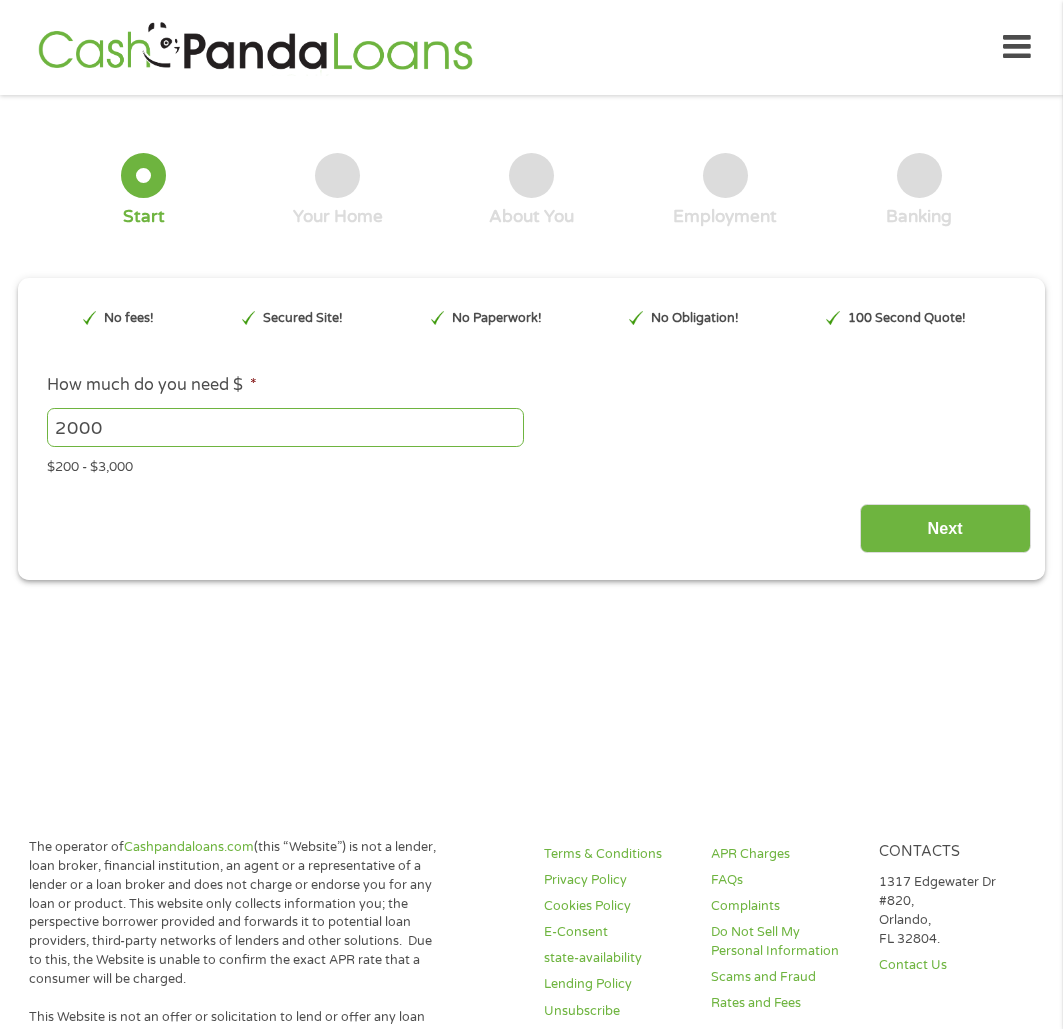 scroll, scrollTop: 0, scrollLeft: 0, axis: both 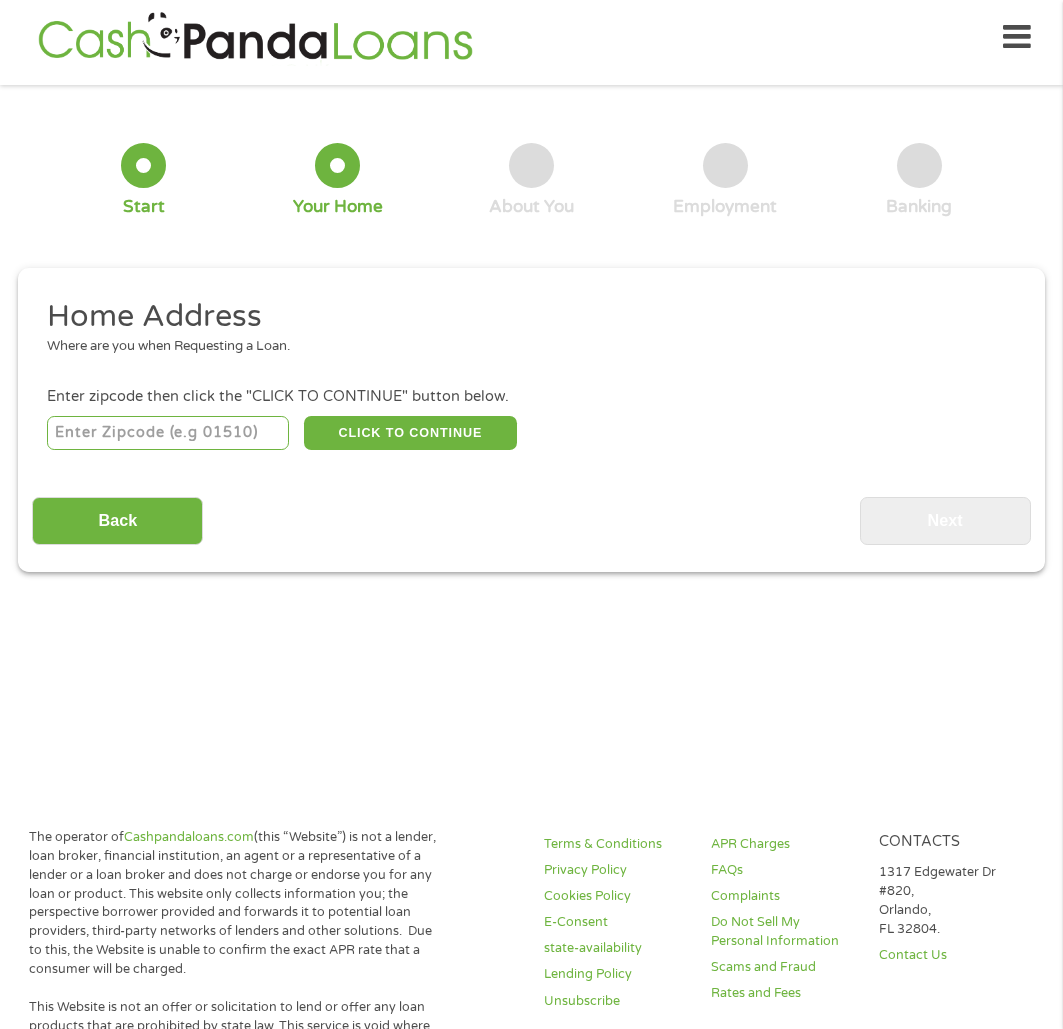 click at bounding box center [168, 433] 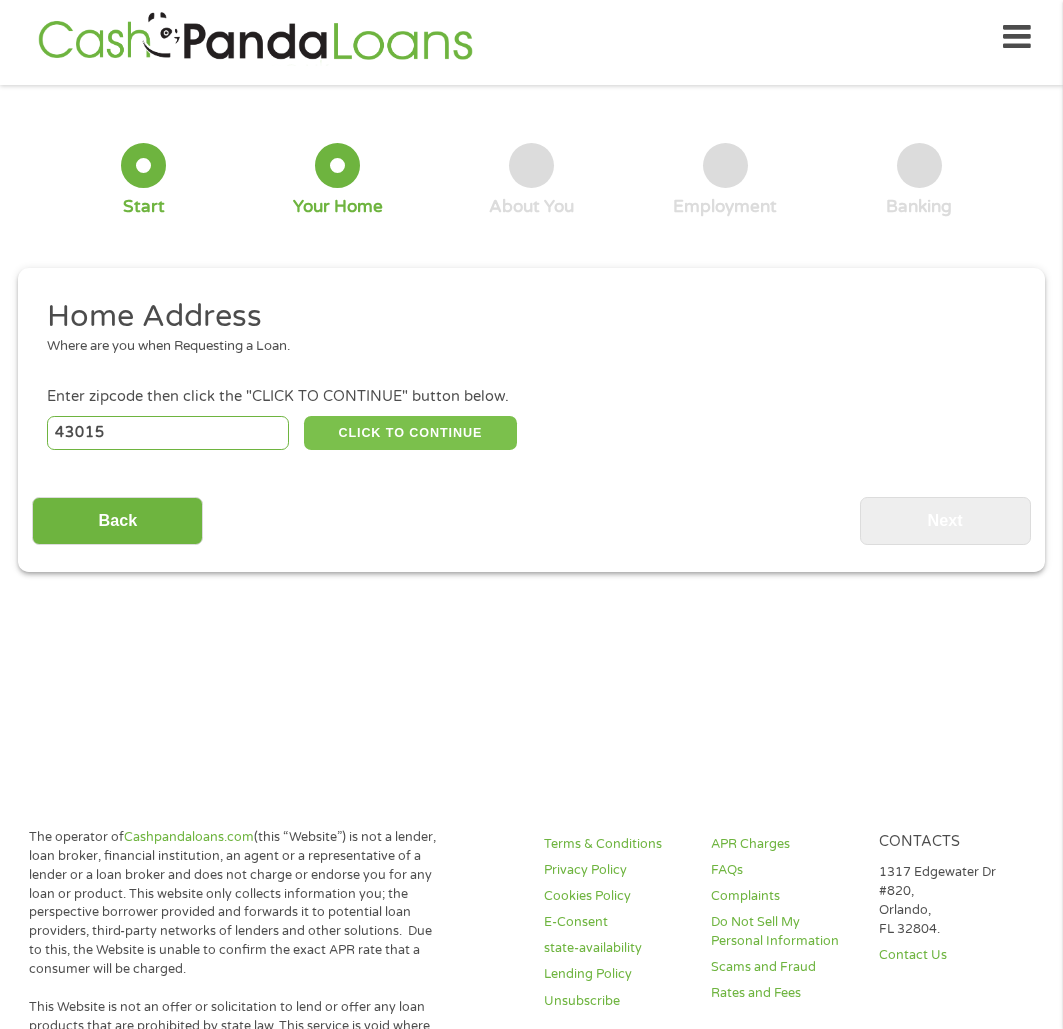 type on "43015" 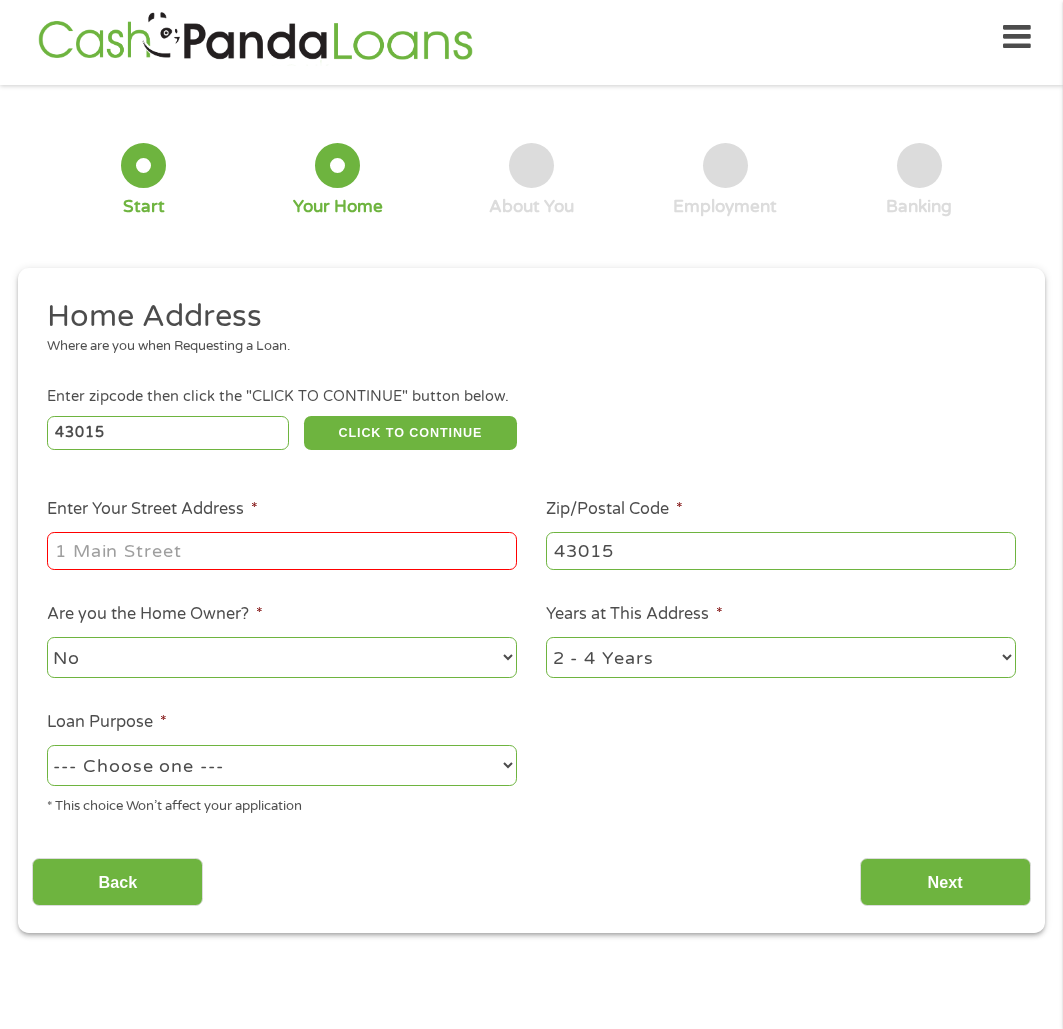 click on "Enter Your Street Address *" at bounding box center (282, 551) 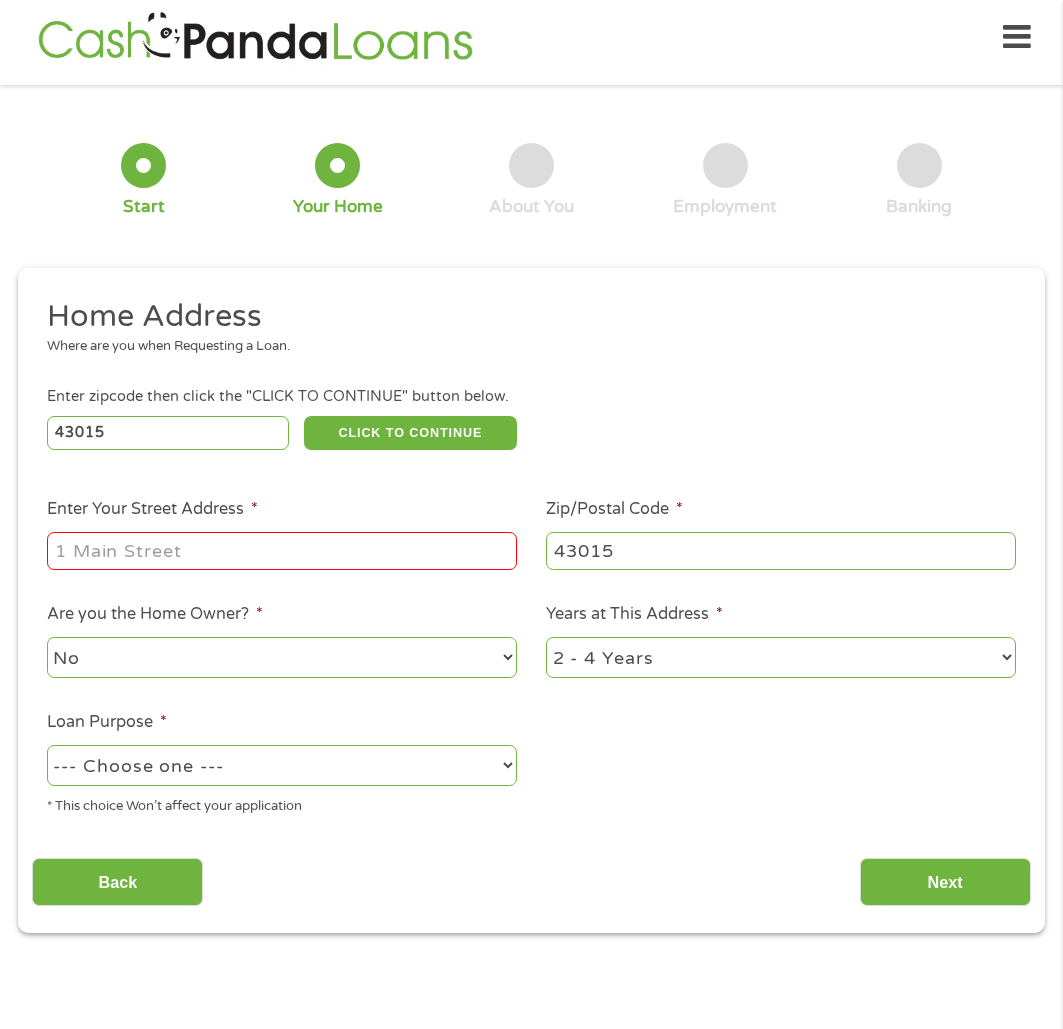 type on "[NUMBER] [STREET]" 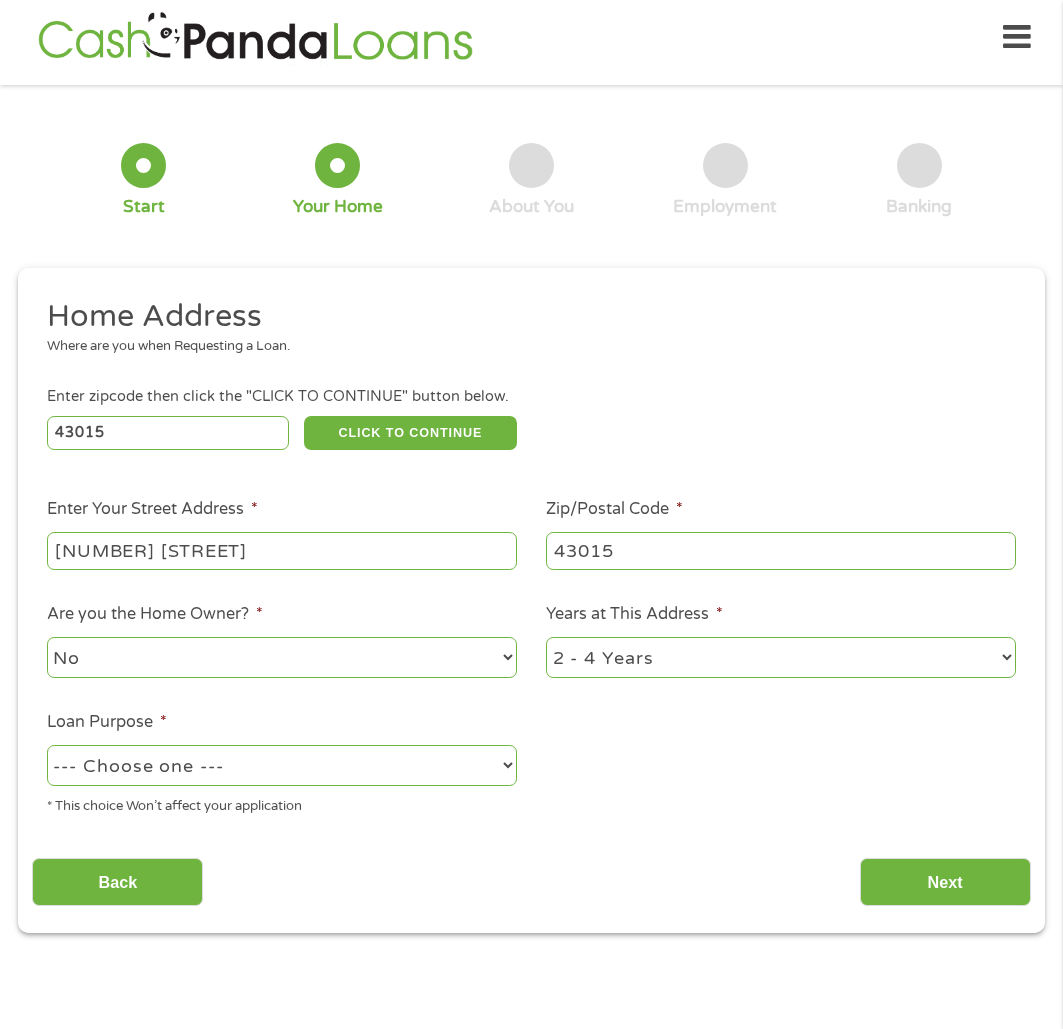 click on "--- Choose one --- Pay Bills Debt Consolidation Home Improvement Major Purchase Car Loan Short Term Cash Medical Expenses Other" at bounding box center (282, 765) 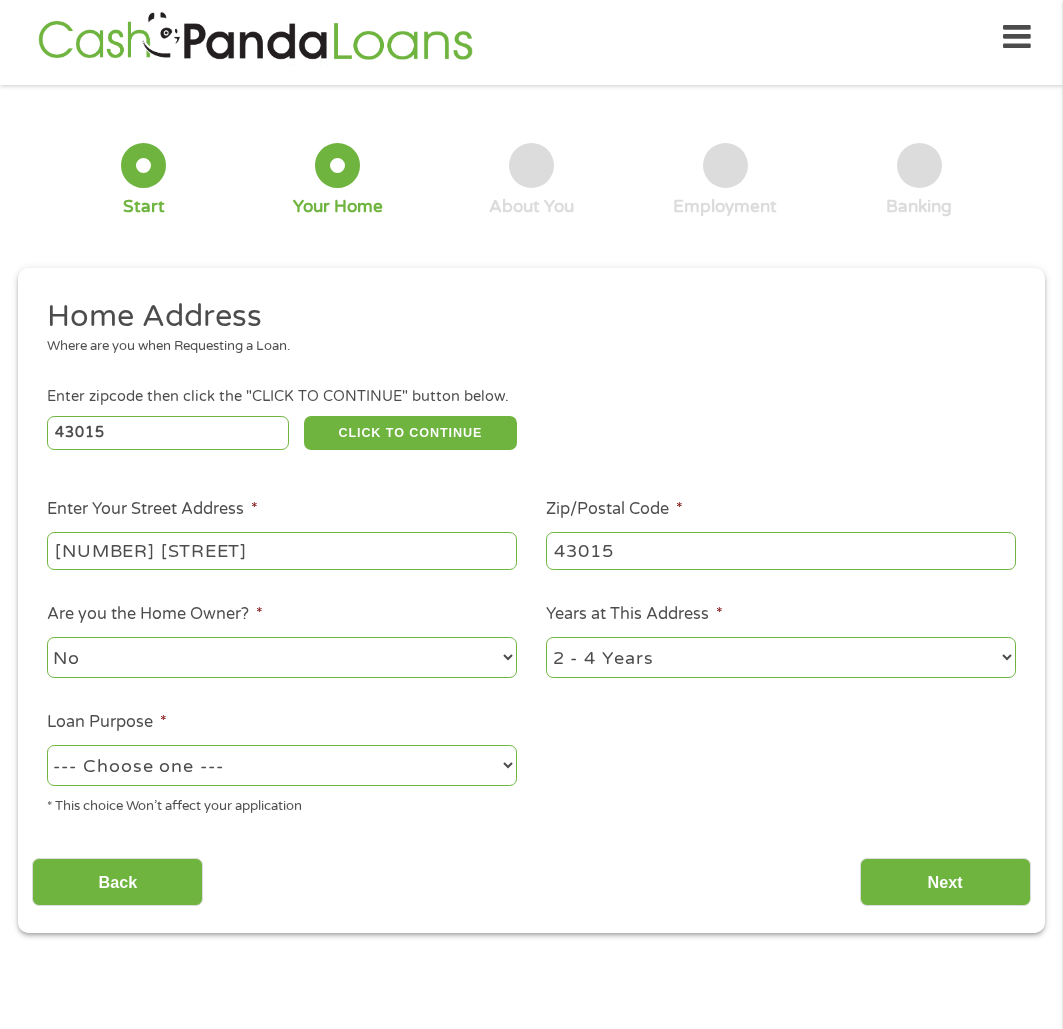 select on "medicalexpenses" 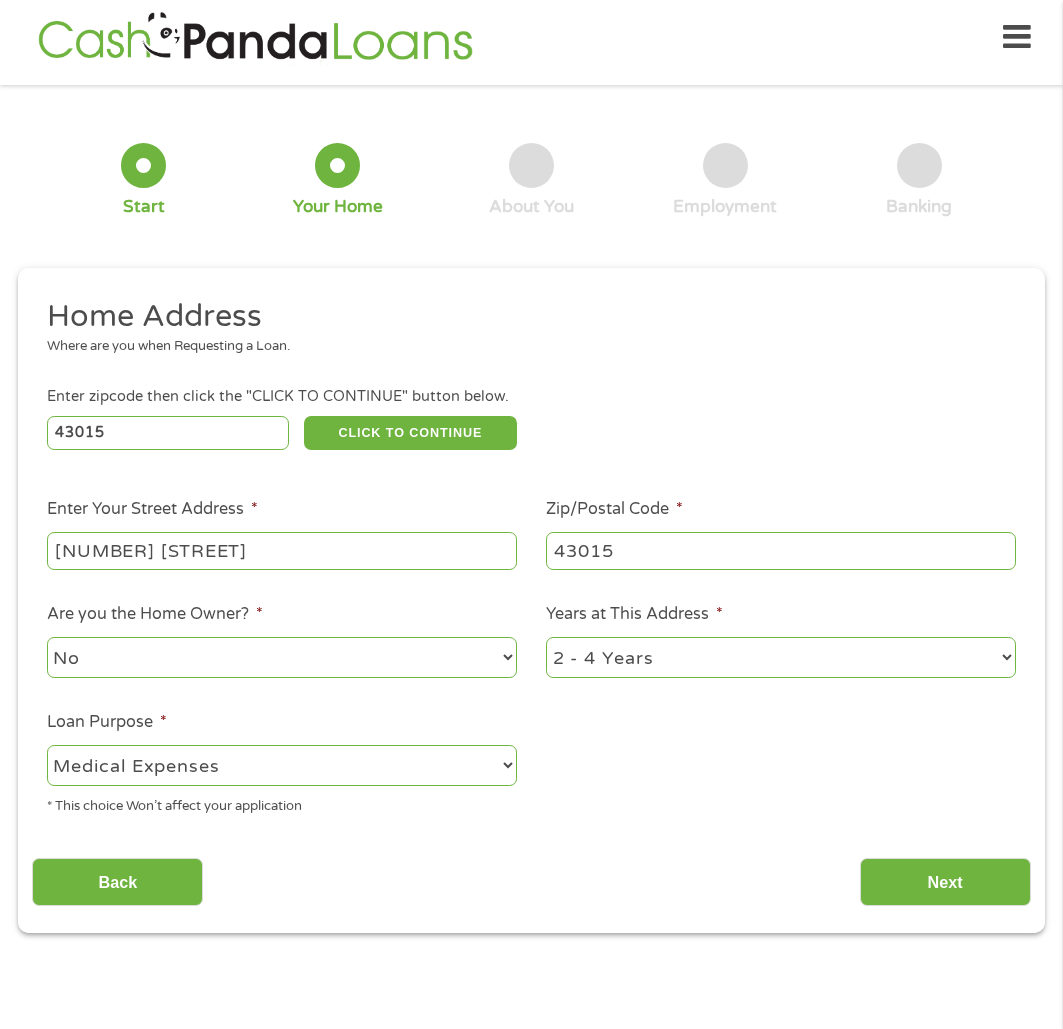 click on "--- Choose one --- Pay Bills Debt Consolidation Home Improvement Major Purchase Car Loan Short Term Cash Medical Expenses Other" at bounding box center [282, 765] 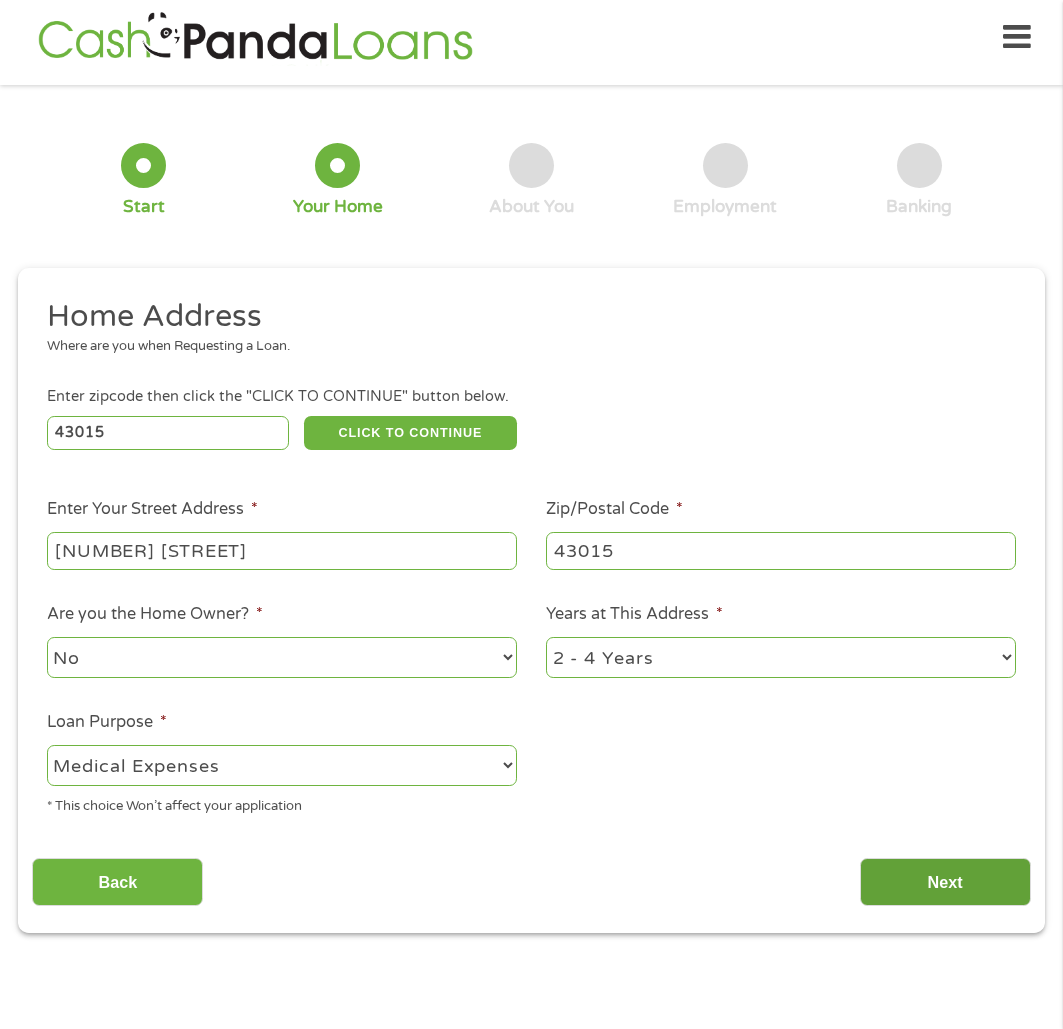 click on "Next" at bounding box center [945, 882] 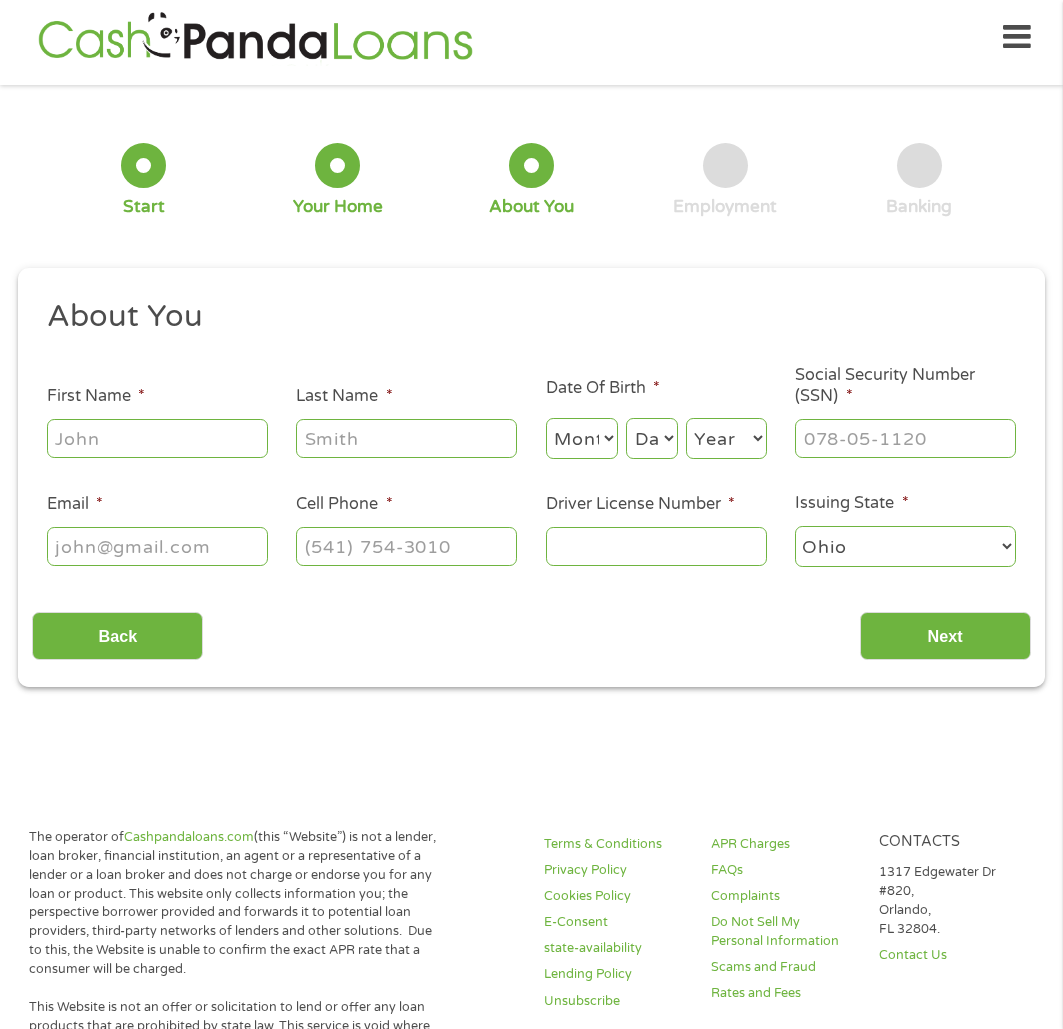 scroll, scrollTop: 8, scrollLeft: 8, axis: both 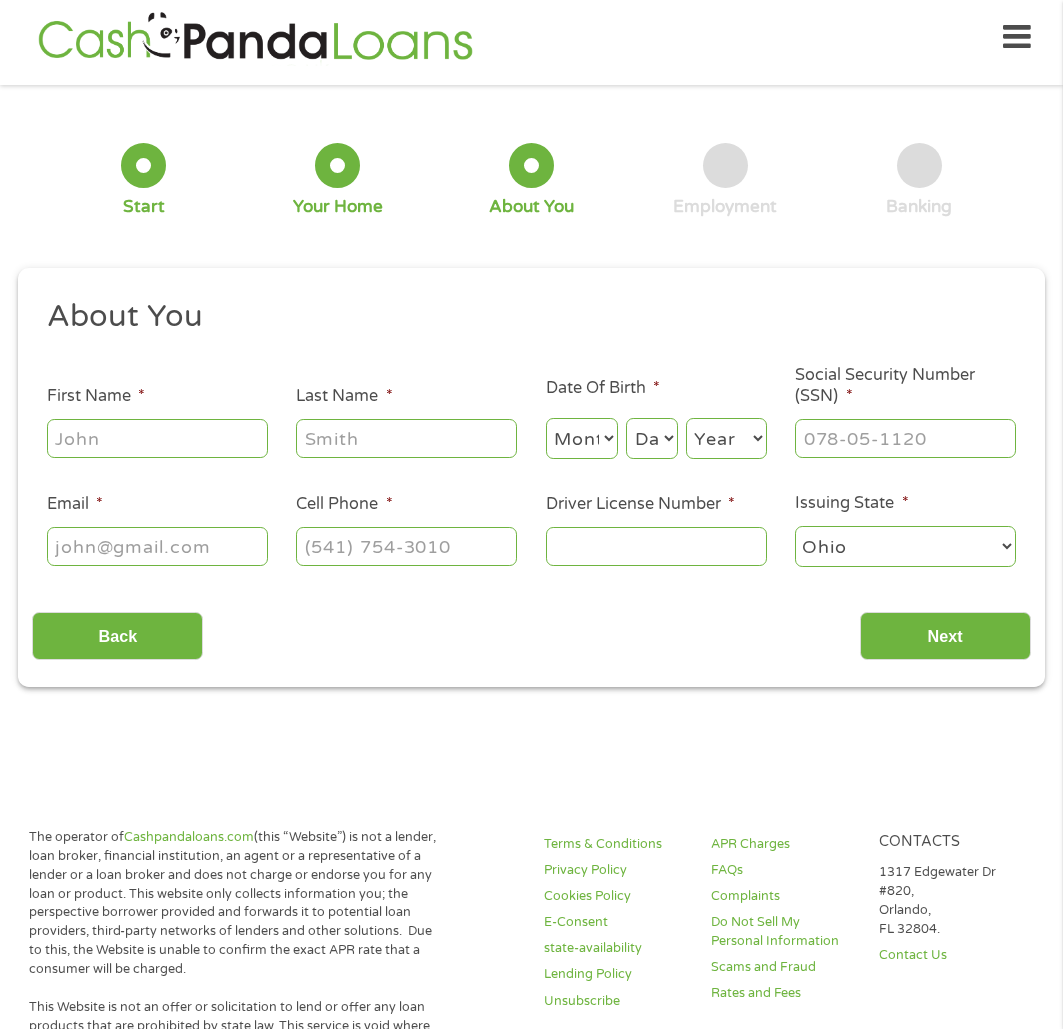 click on "First Name *" at bounding box center [157, 438] 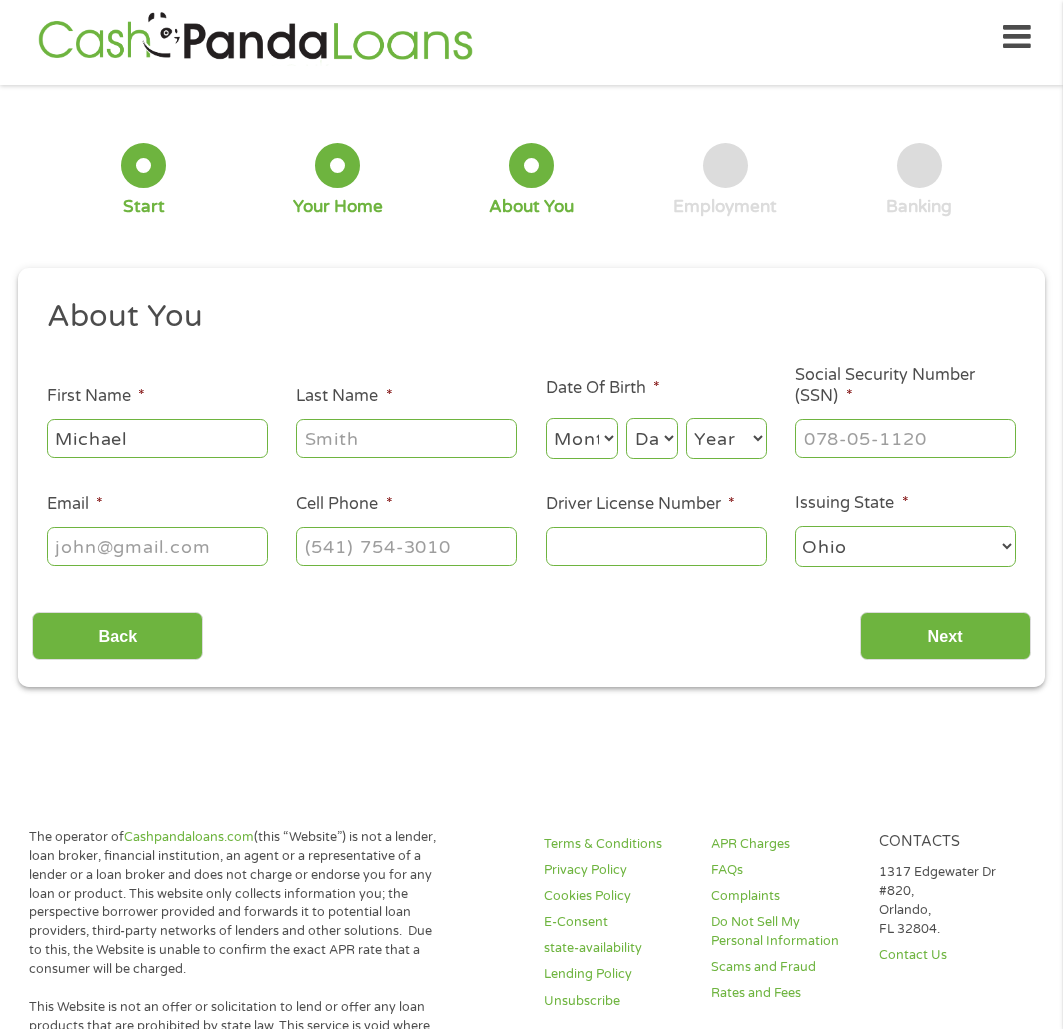 type on "Michael" 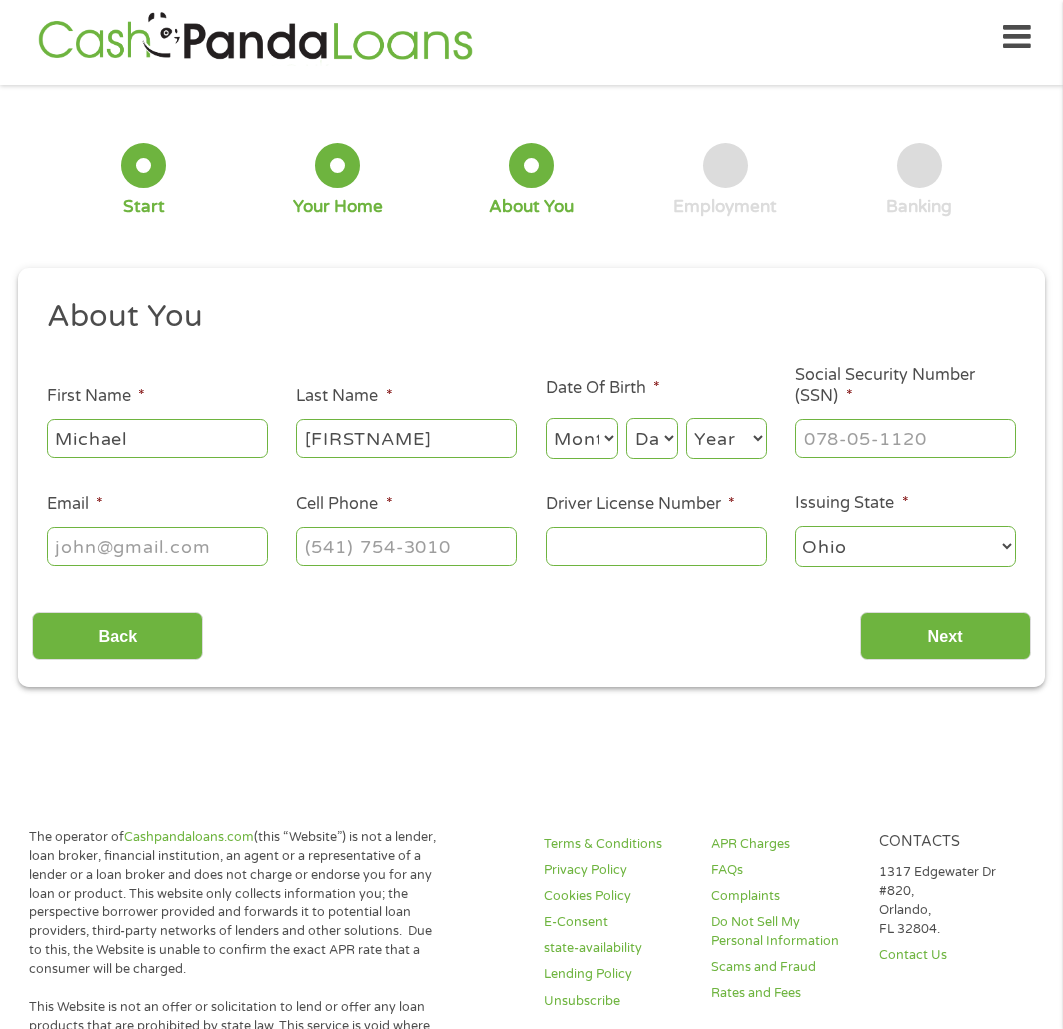 type on "[FIRSTNAME]" 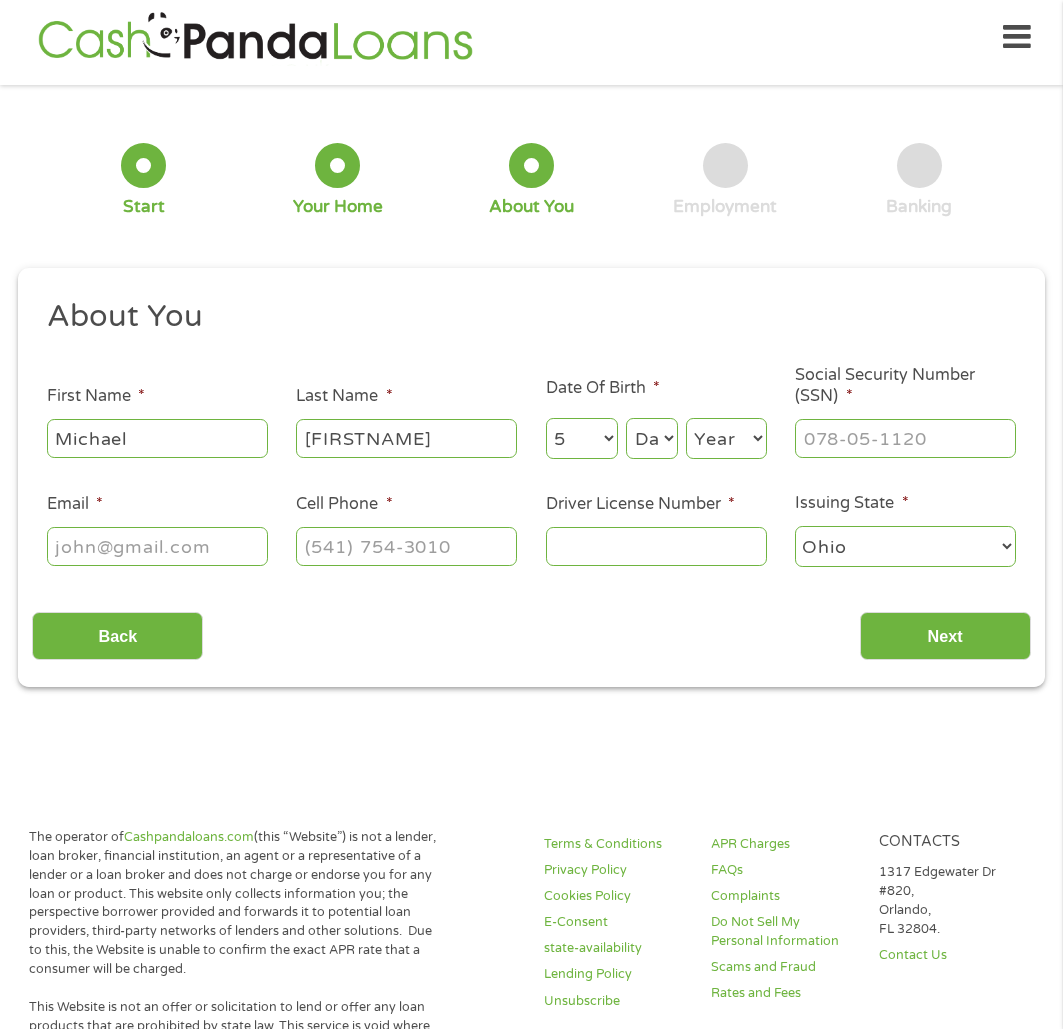 select on "6" 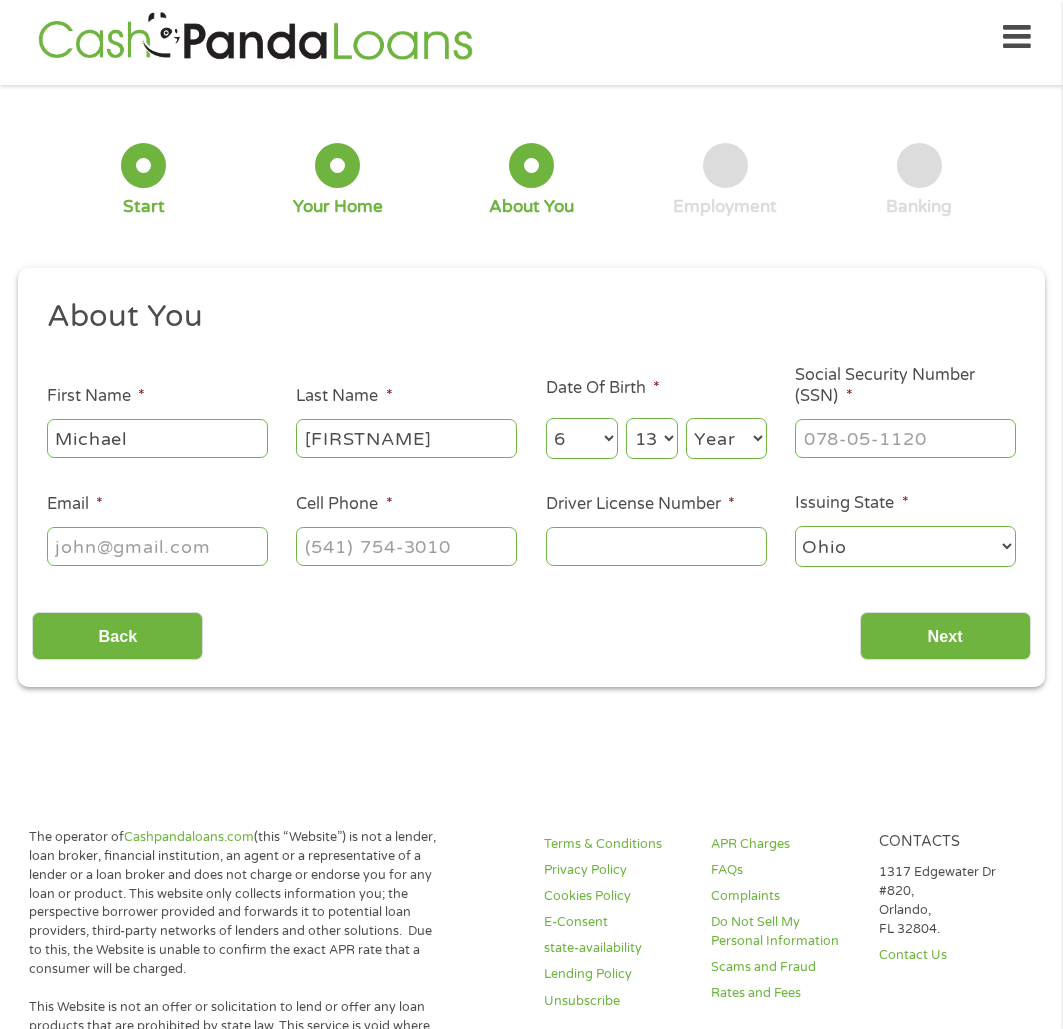 select on "14" 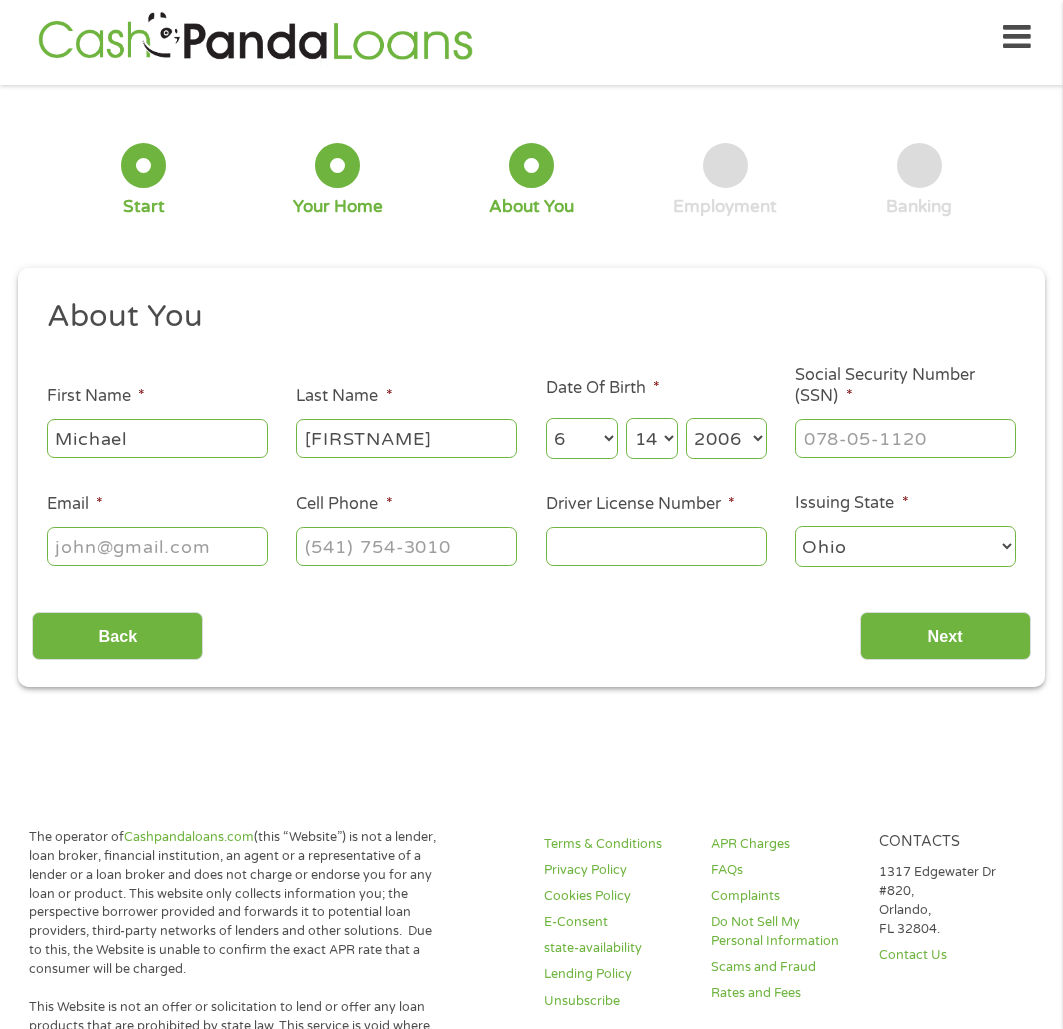 select on "2007" 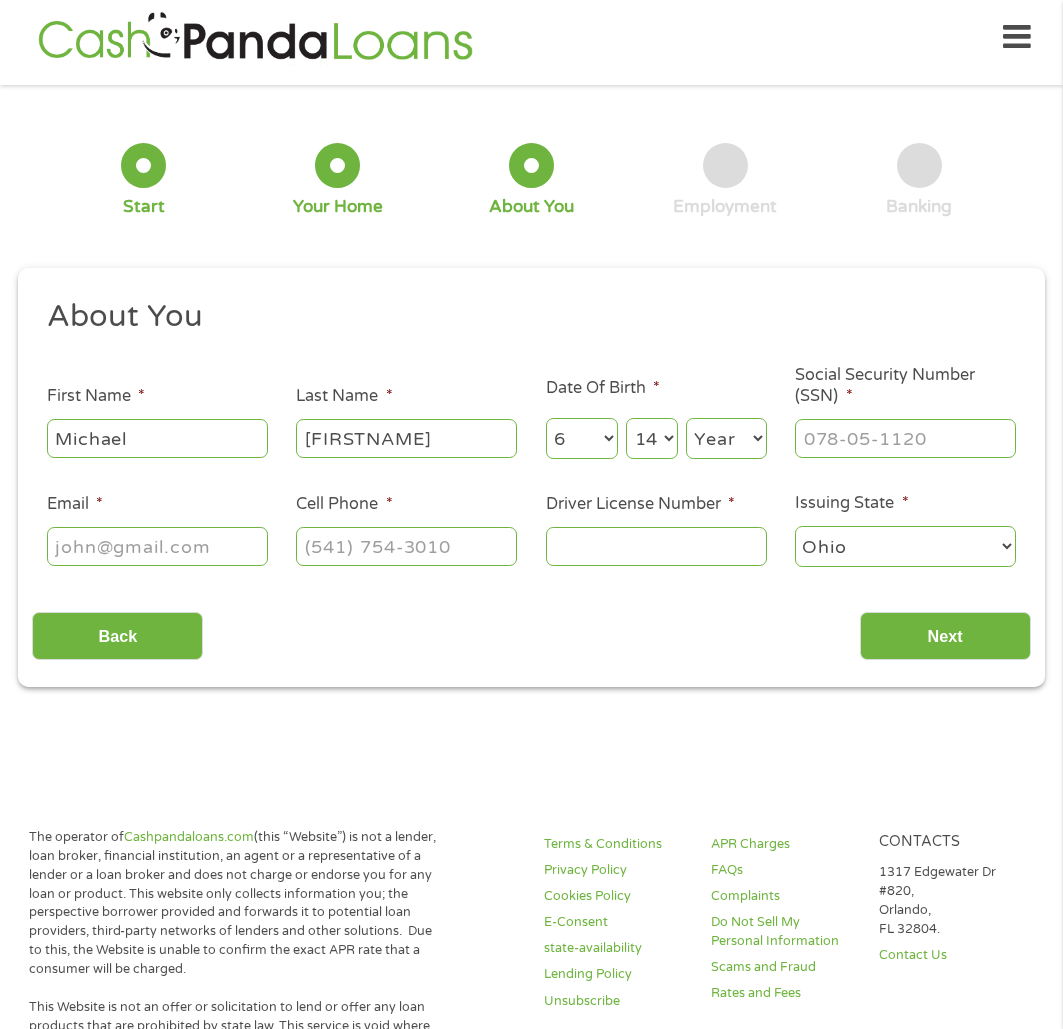 select on "2007" 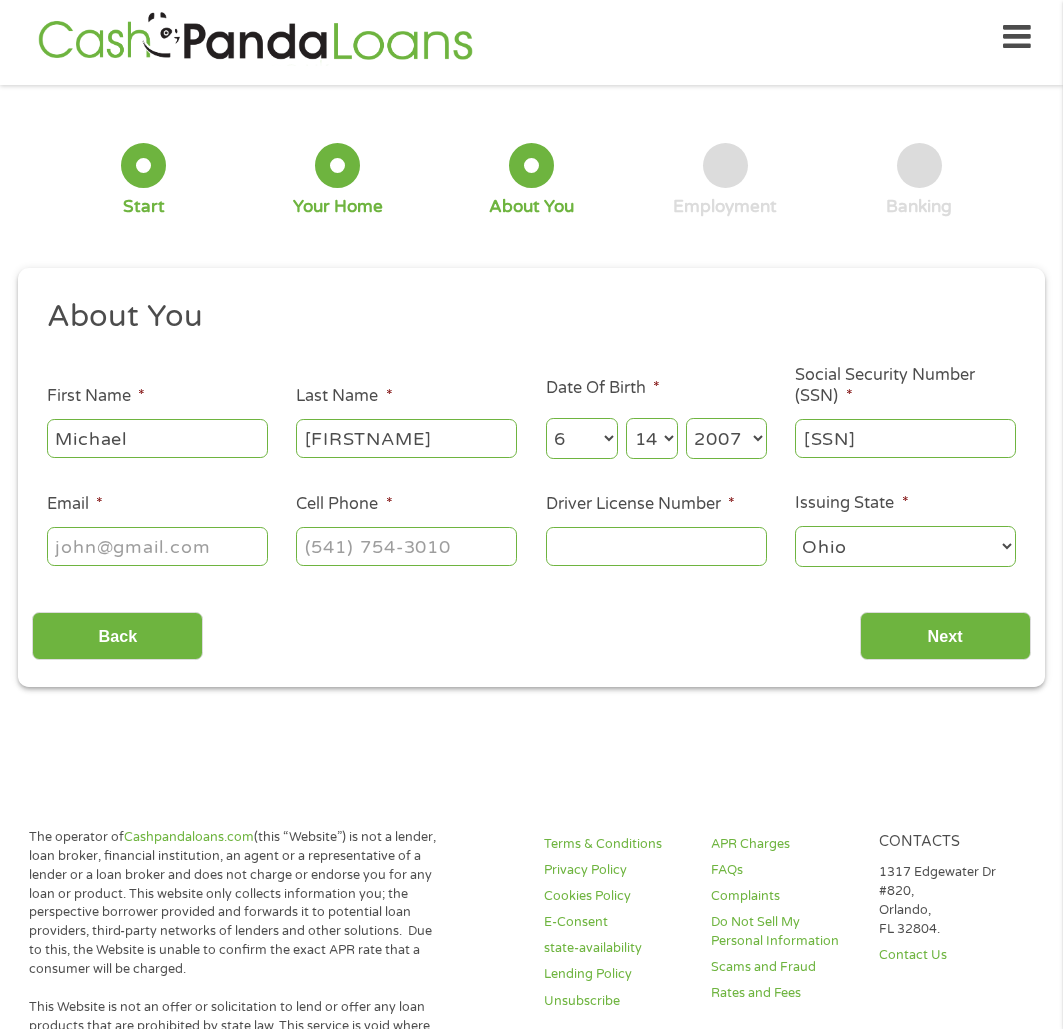 type on "[SSN]" 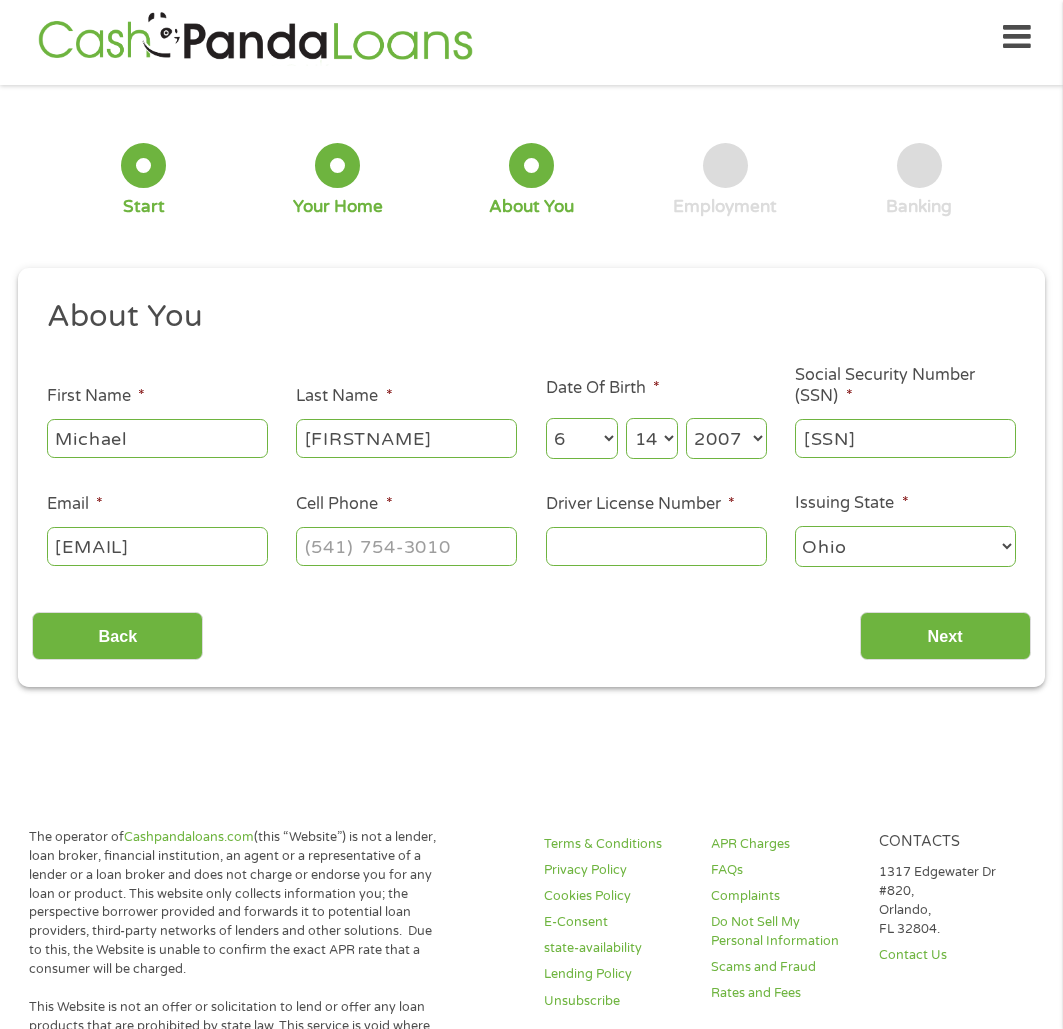 scroll, scrollTop: 0, scrollLeft: 84, axis: horizontal 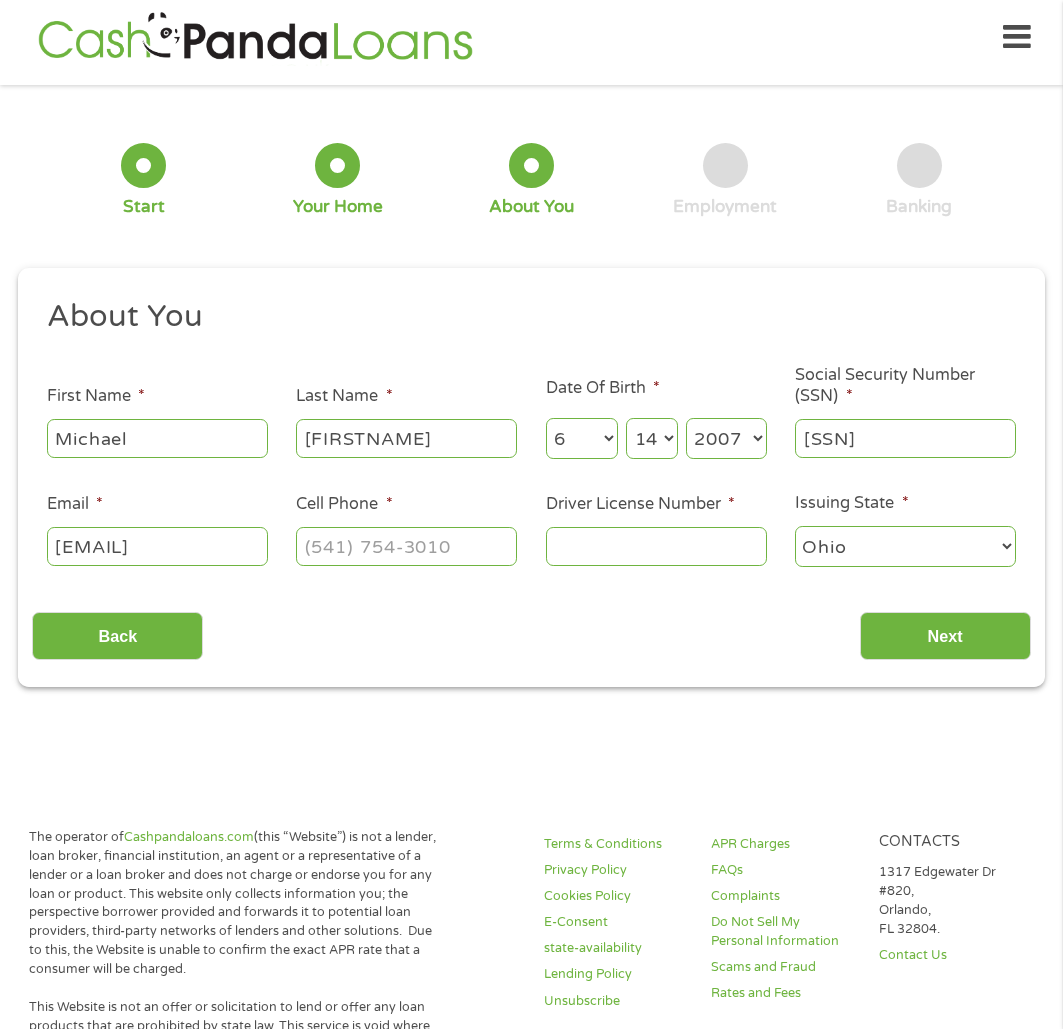 type on "[EMAIL]" 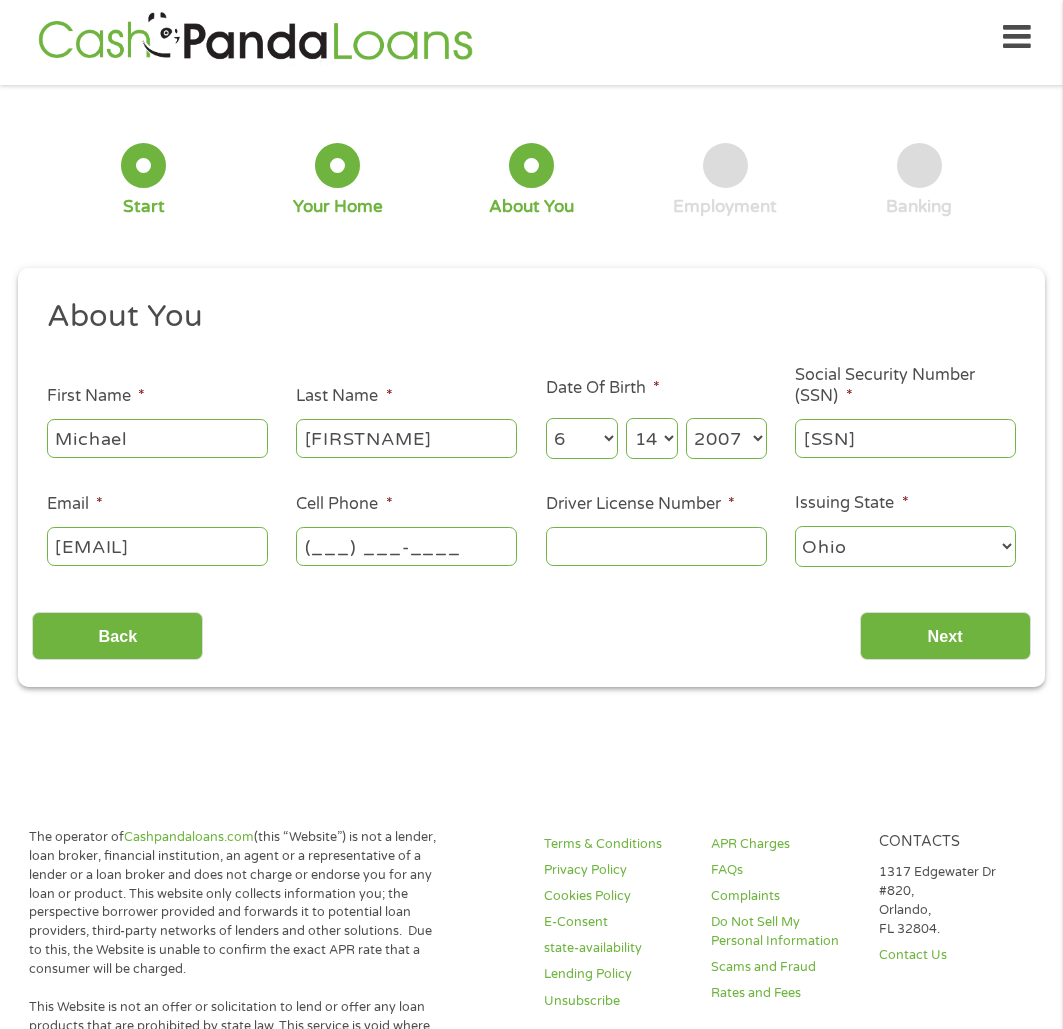 scroll, scrollTop: 0, scrollLeft: 0, axis: both 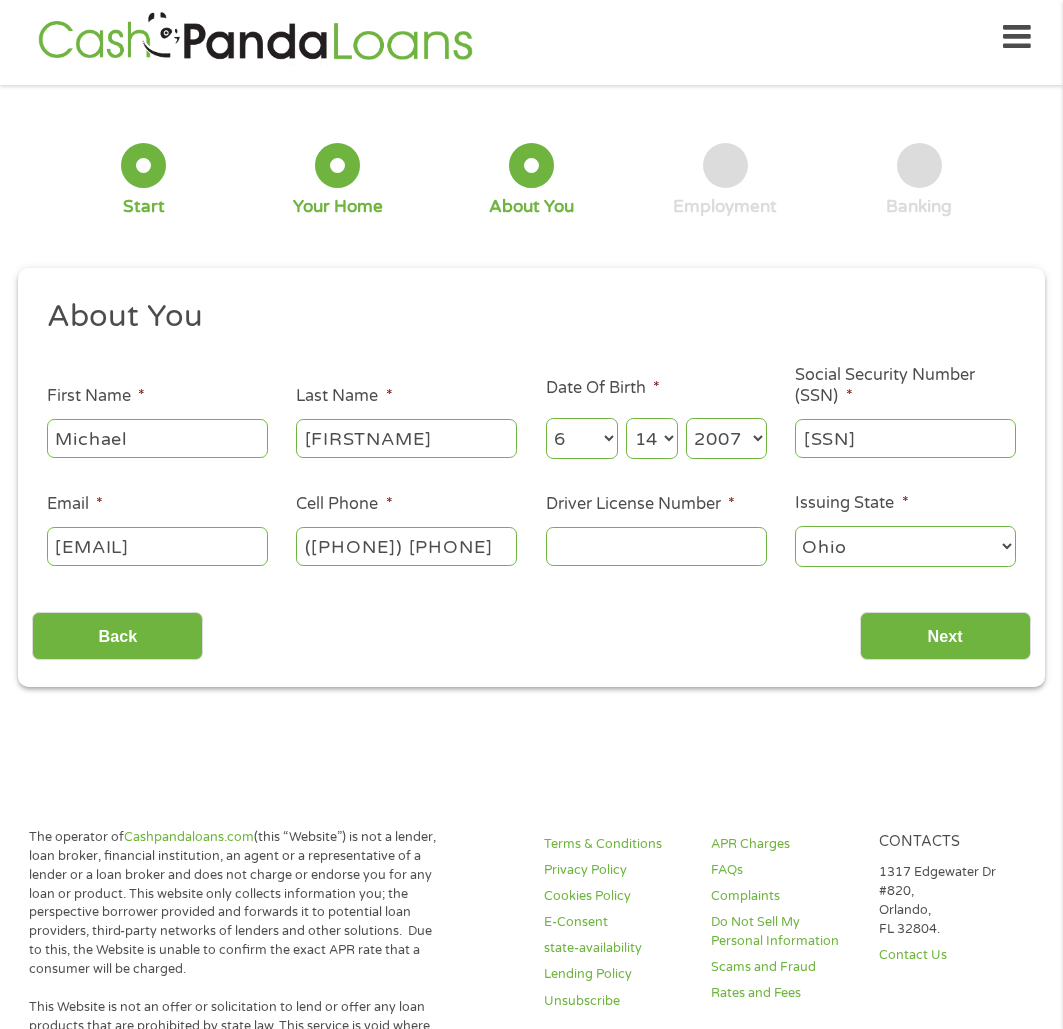 type on "([PHONE]) [PHONE]" 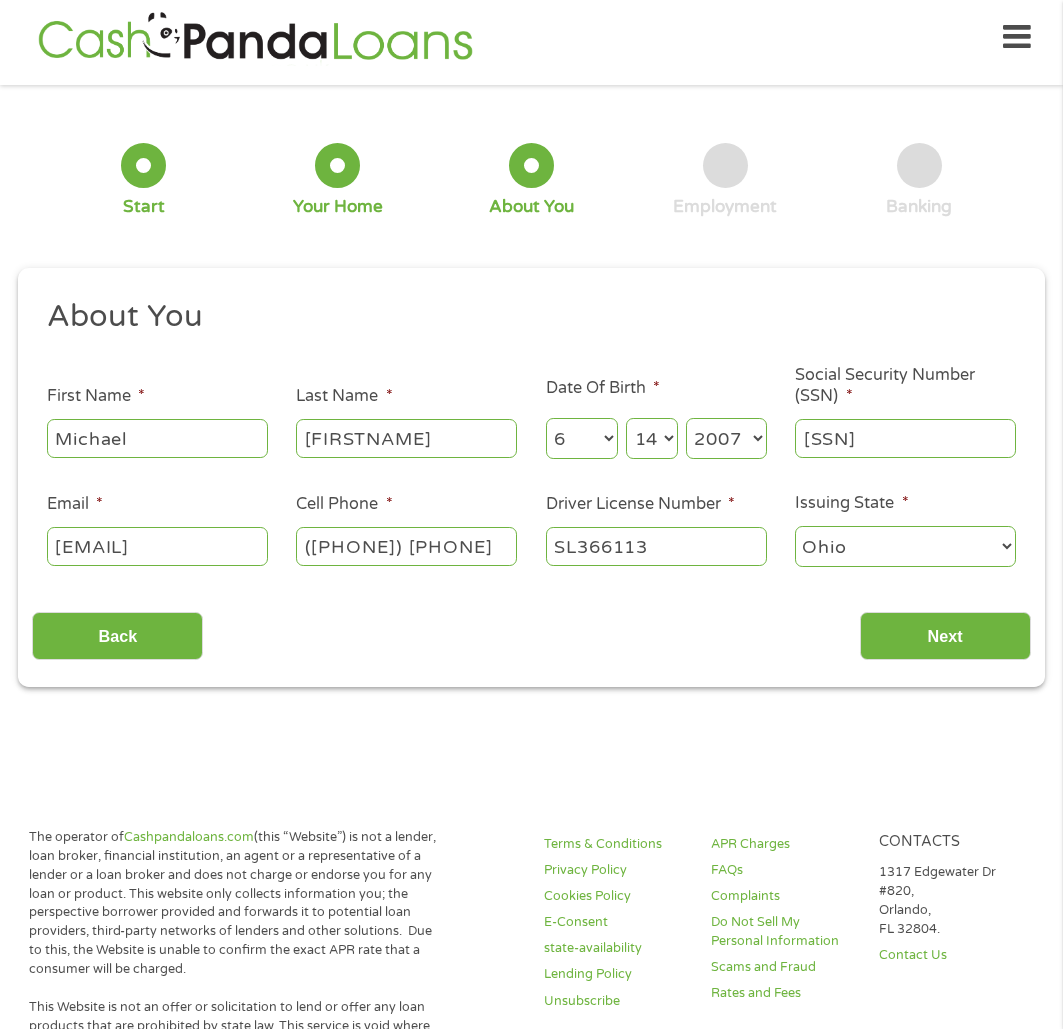 type on "SL366113" 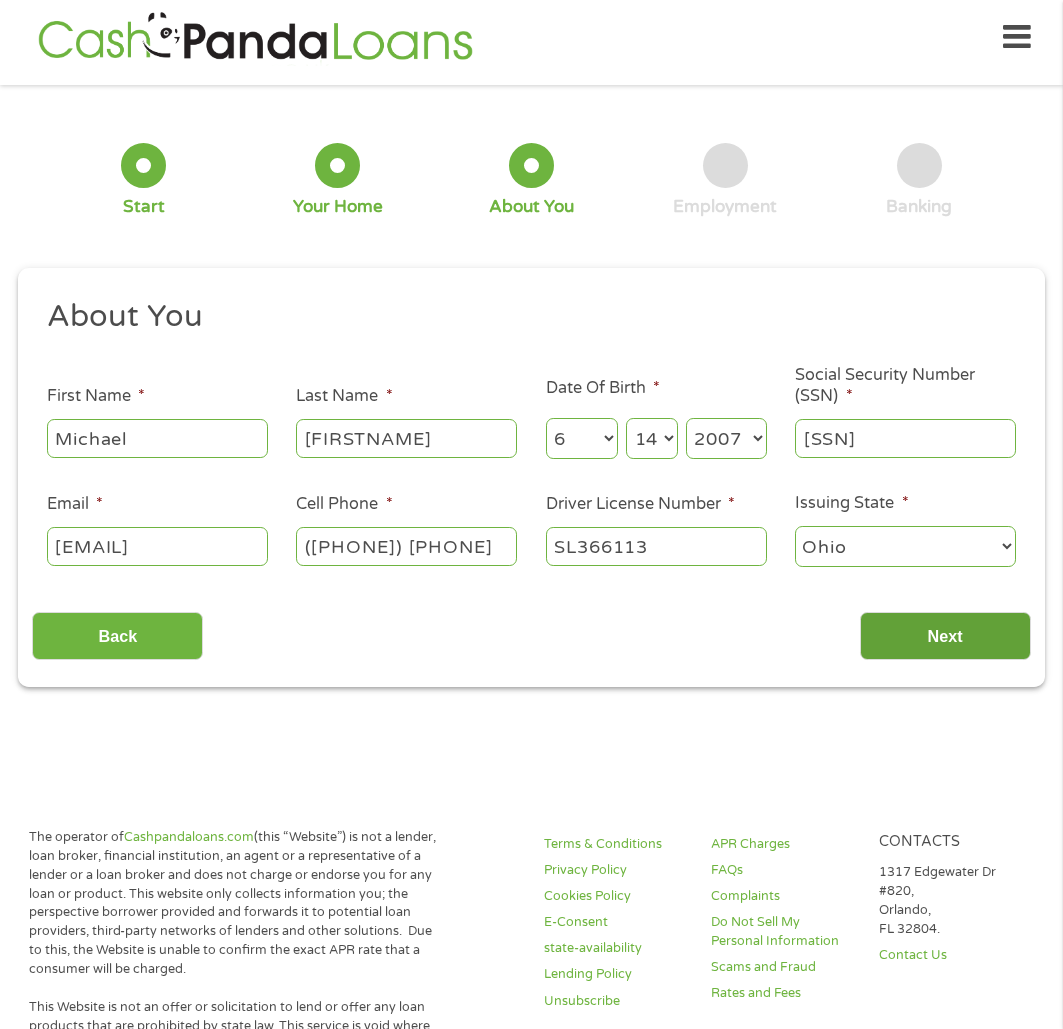 click on "Next" at bounding box center [945, 636] 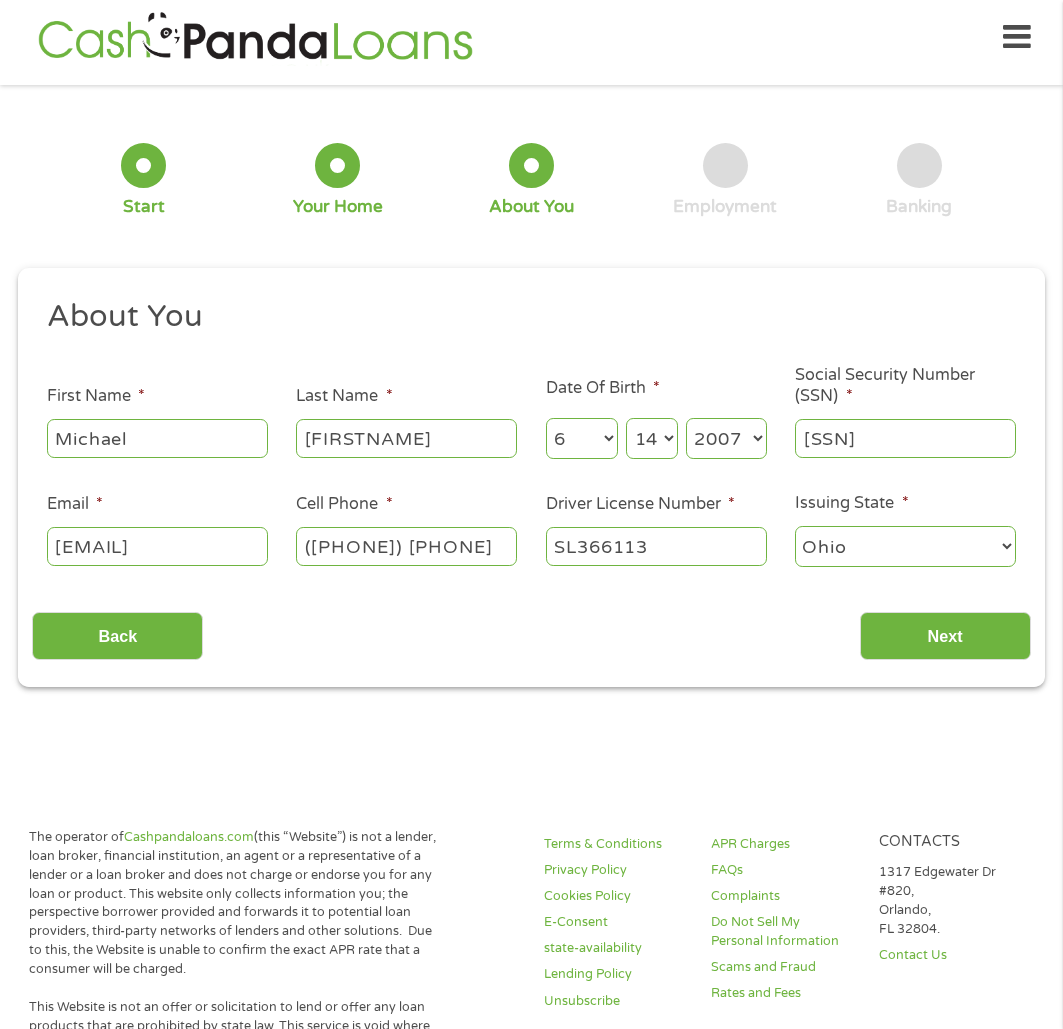 scroll, scrollTop: 8, scrollLeft: 8, axis: both 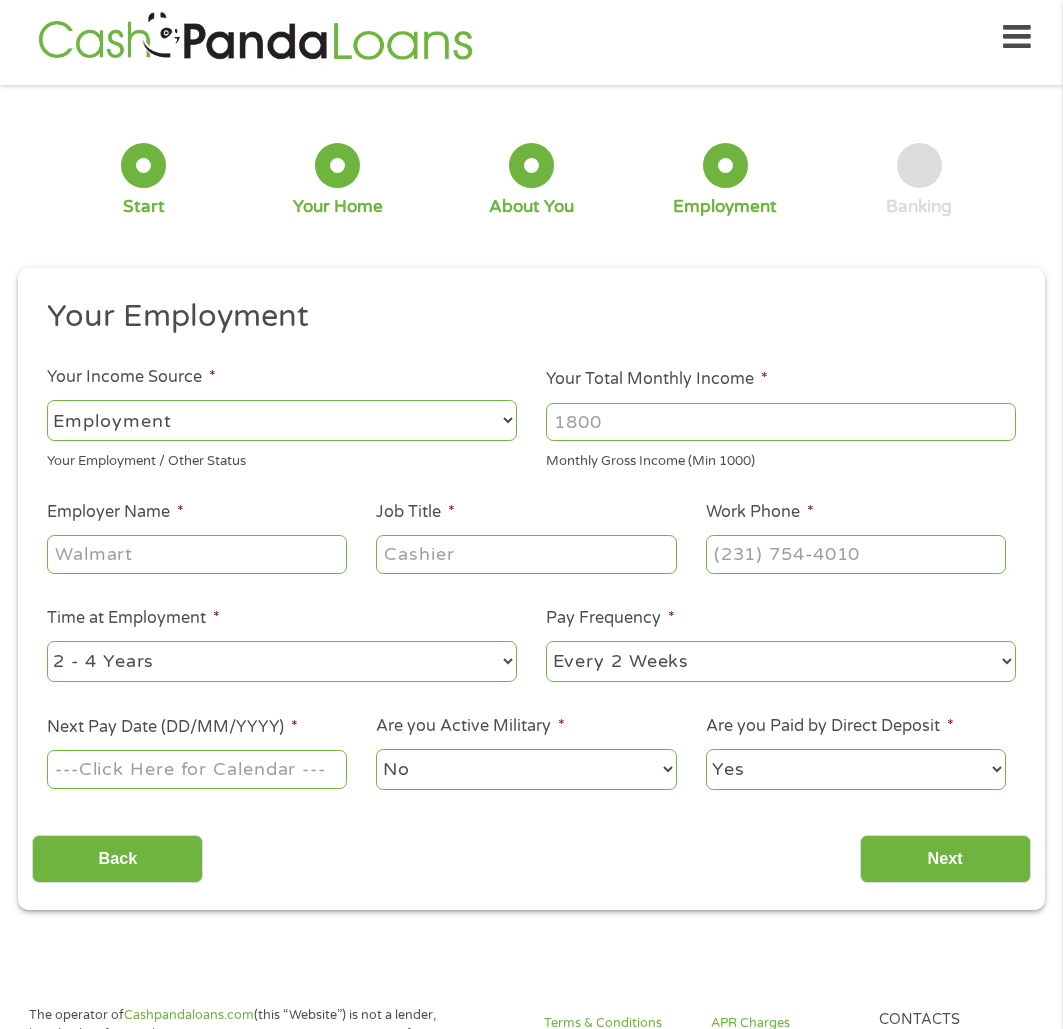 click on "Your Total Monthly Income *" at bounding box center (781, 422) 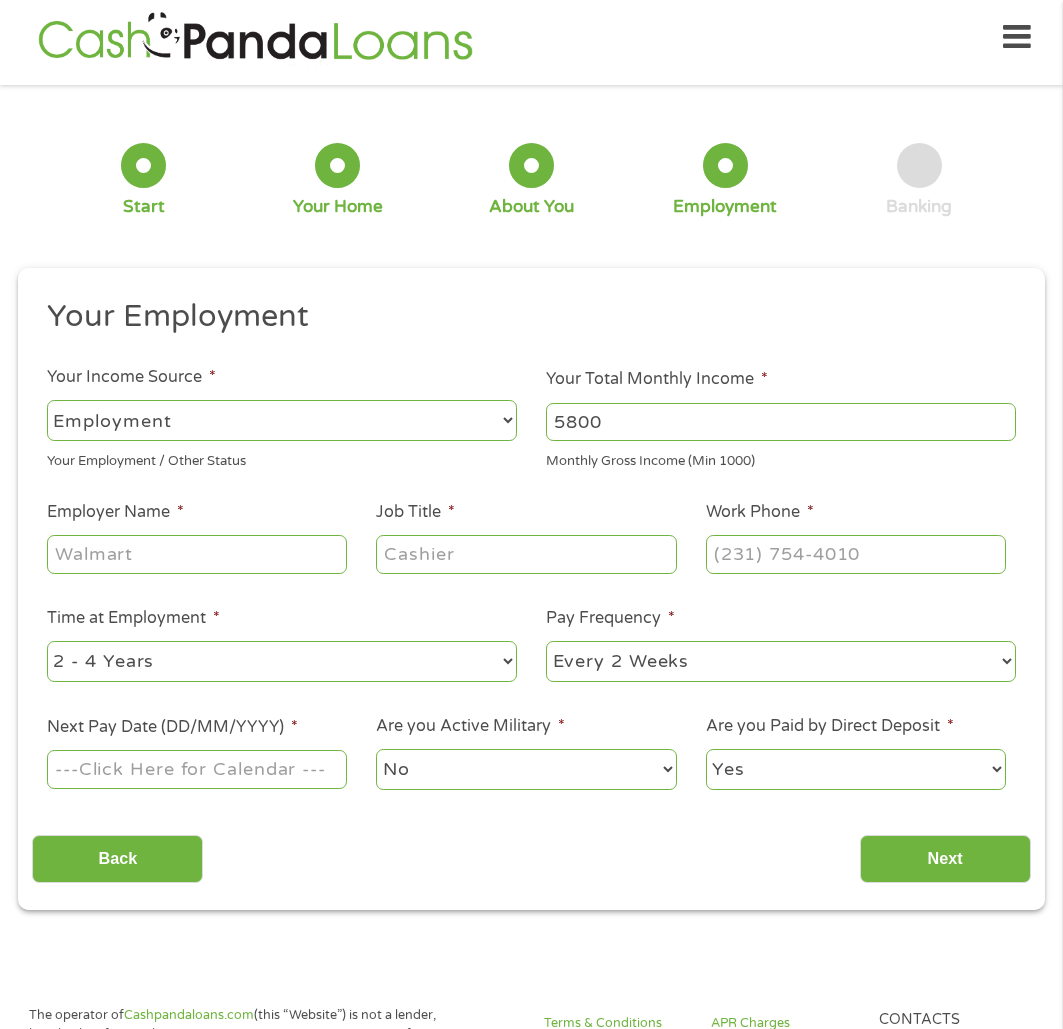 type on "5800" 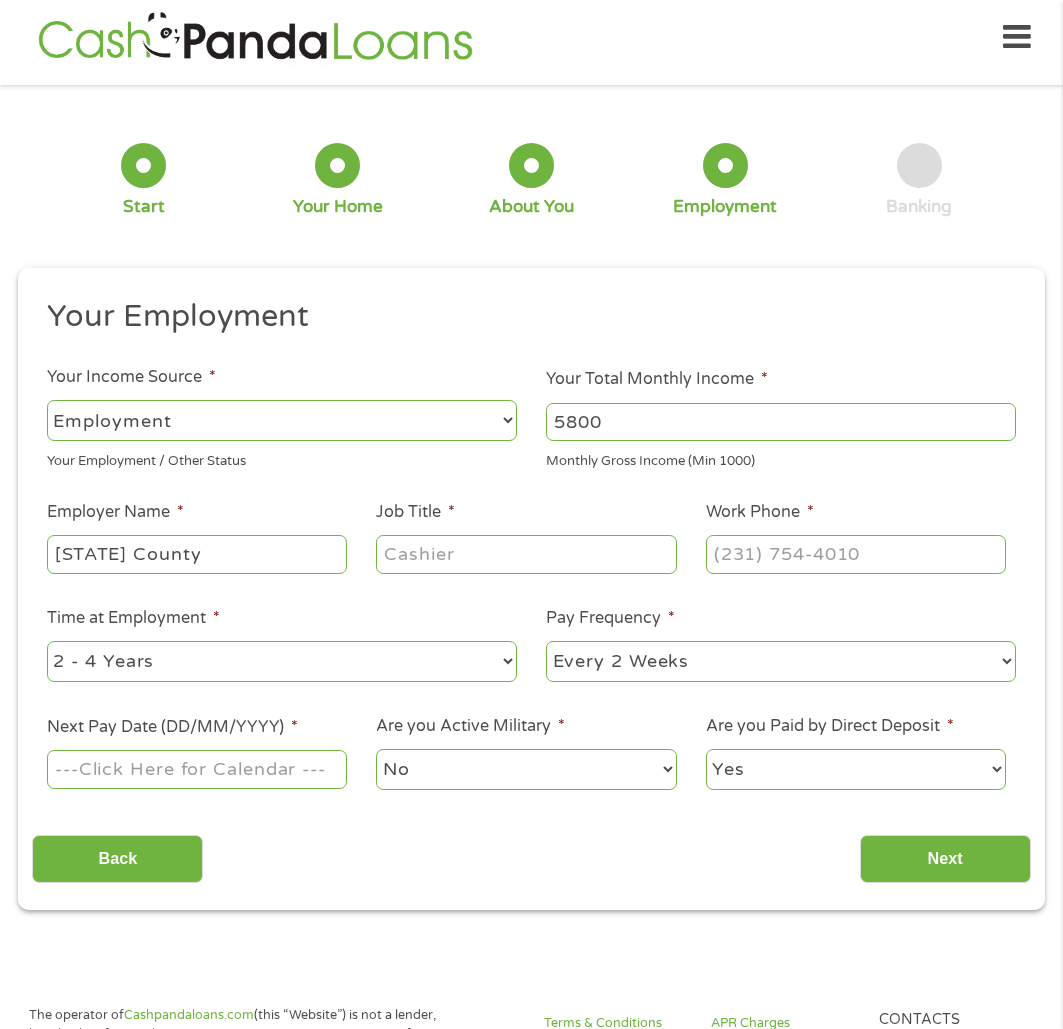 type on "[STATE] County" 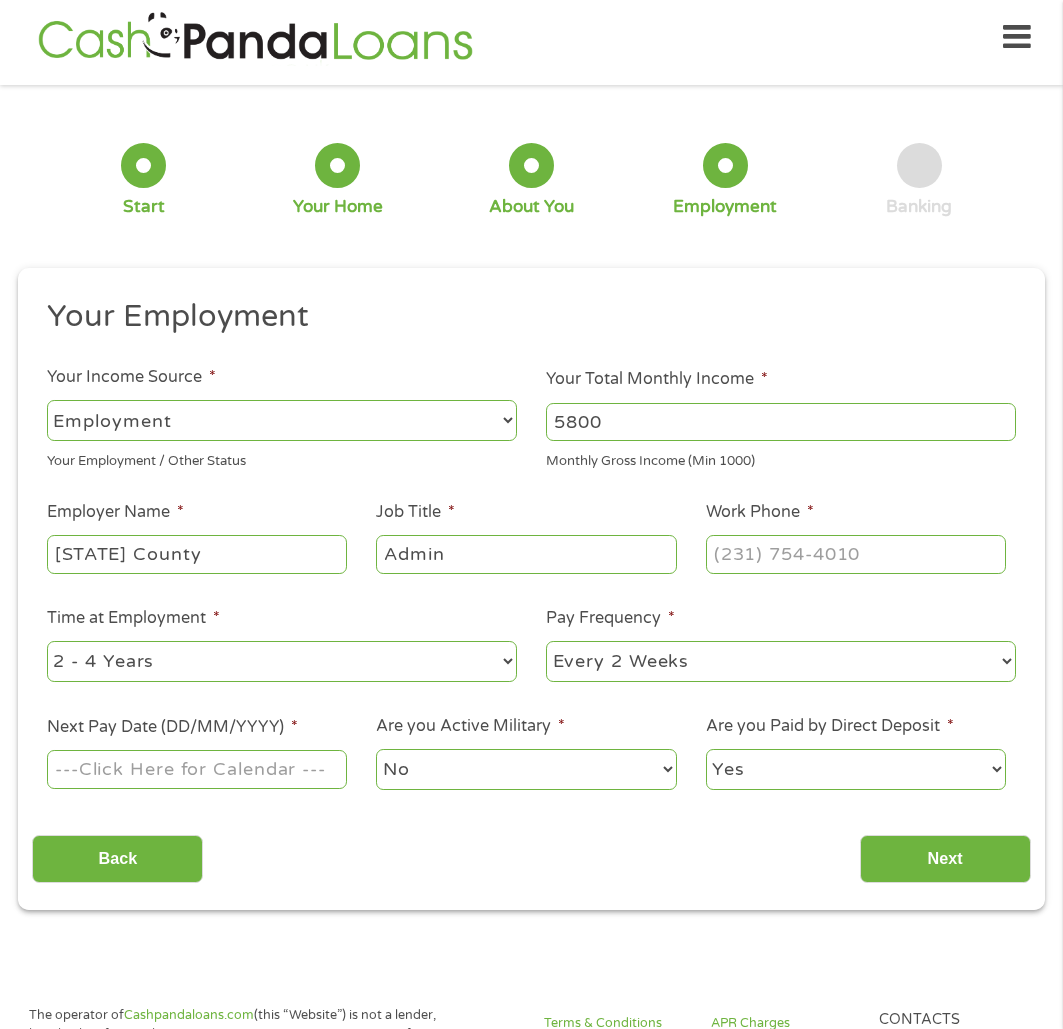 type on "Admin" 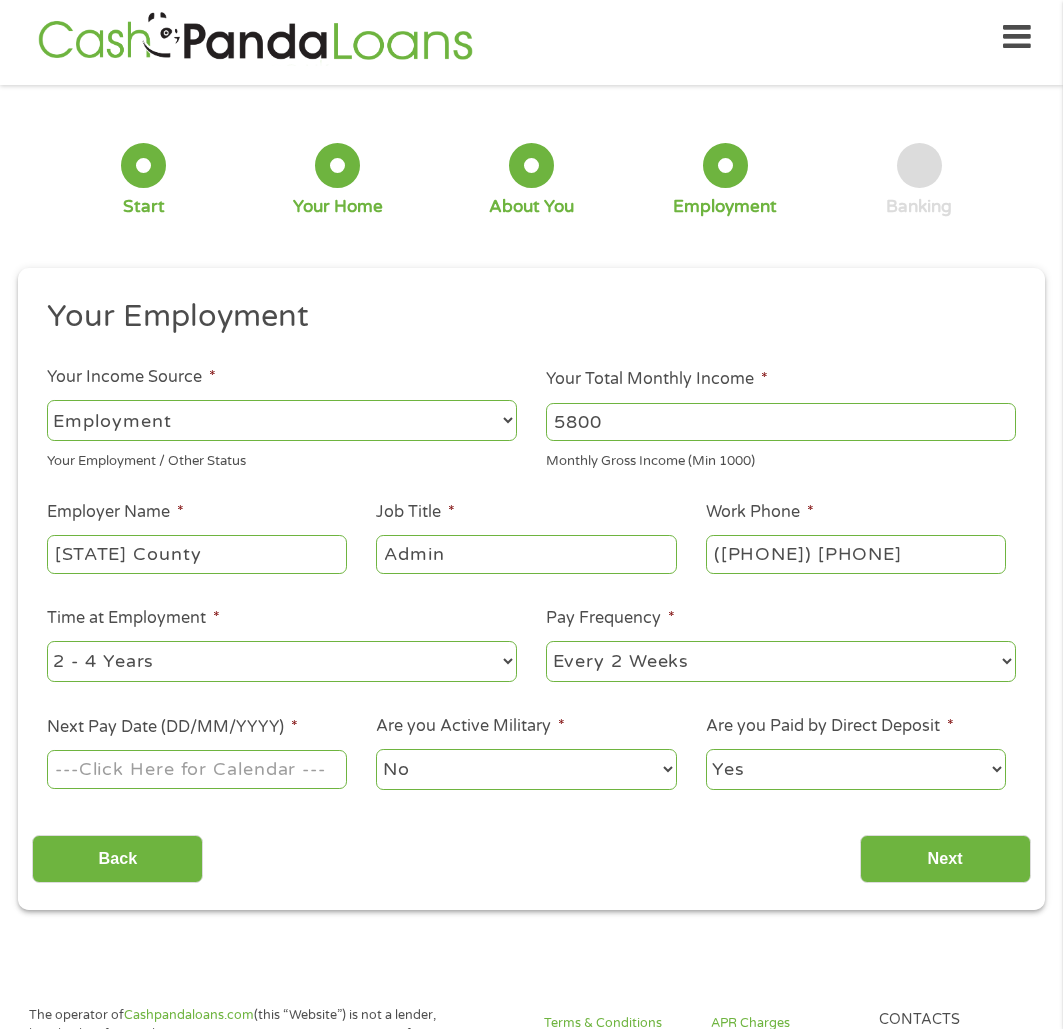 type on "([PHONE]) [PHONE]" 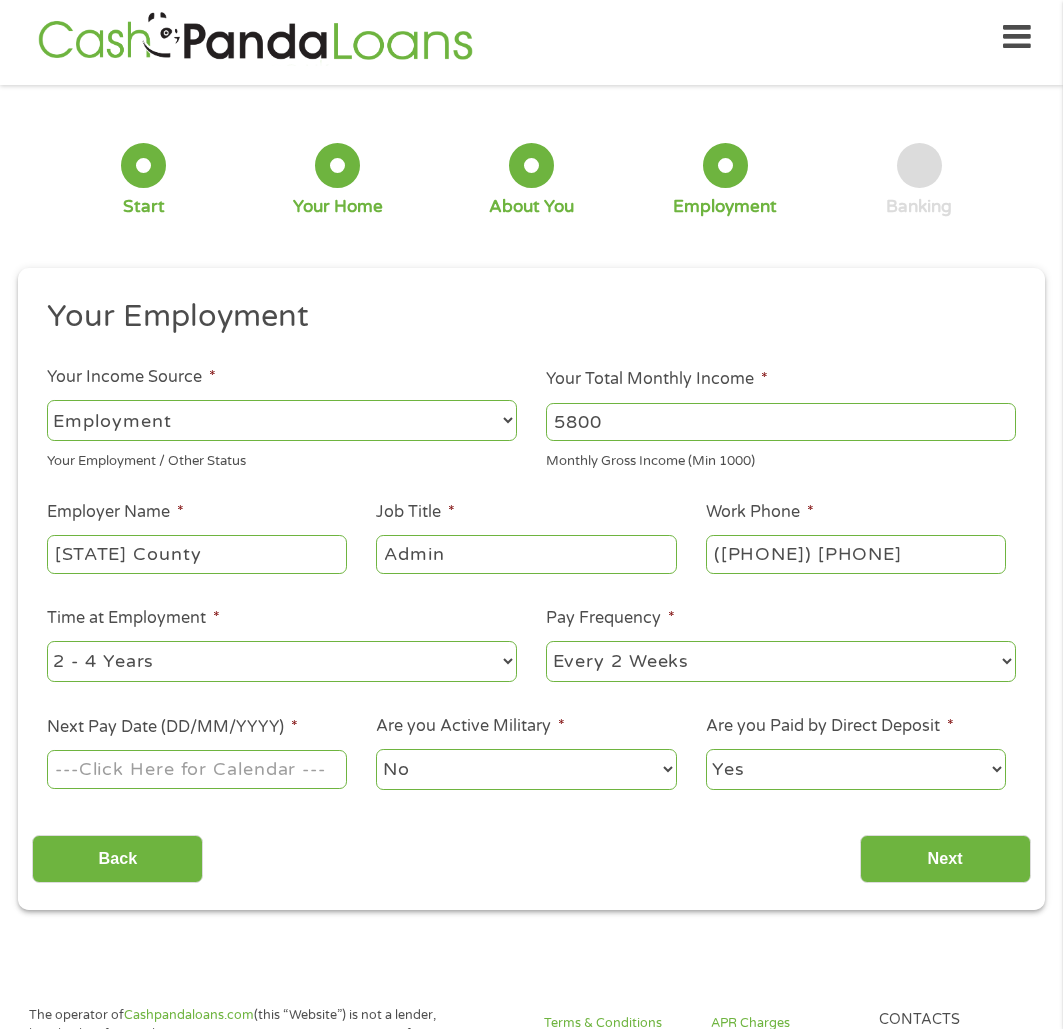 click on "--- Choose one --- 1 Year or less 1 - 2 Years 2 - 4 Years Over 4 Years" at bounding box center [282, 661] 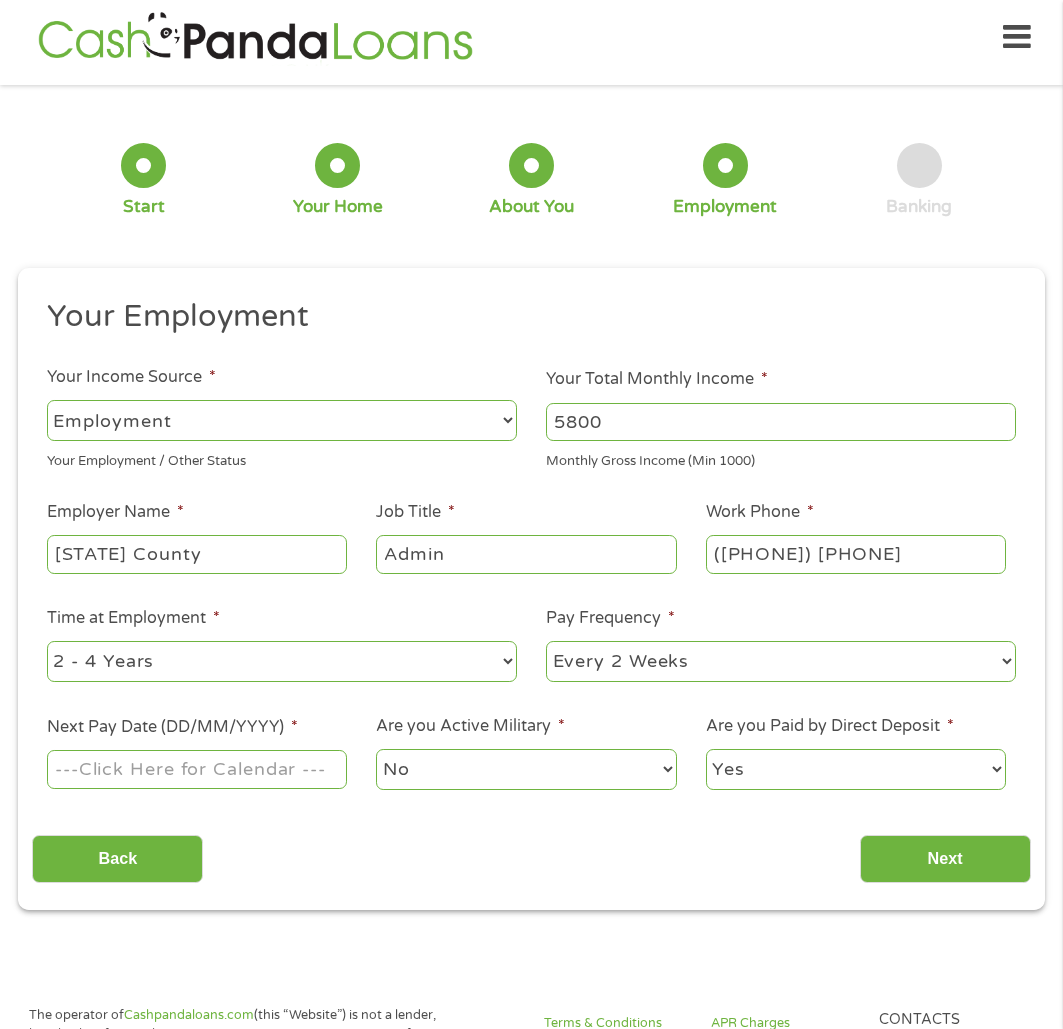 select on "24months" 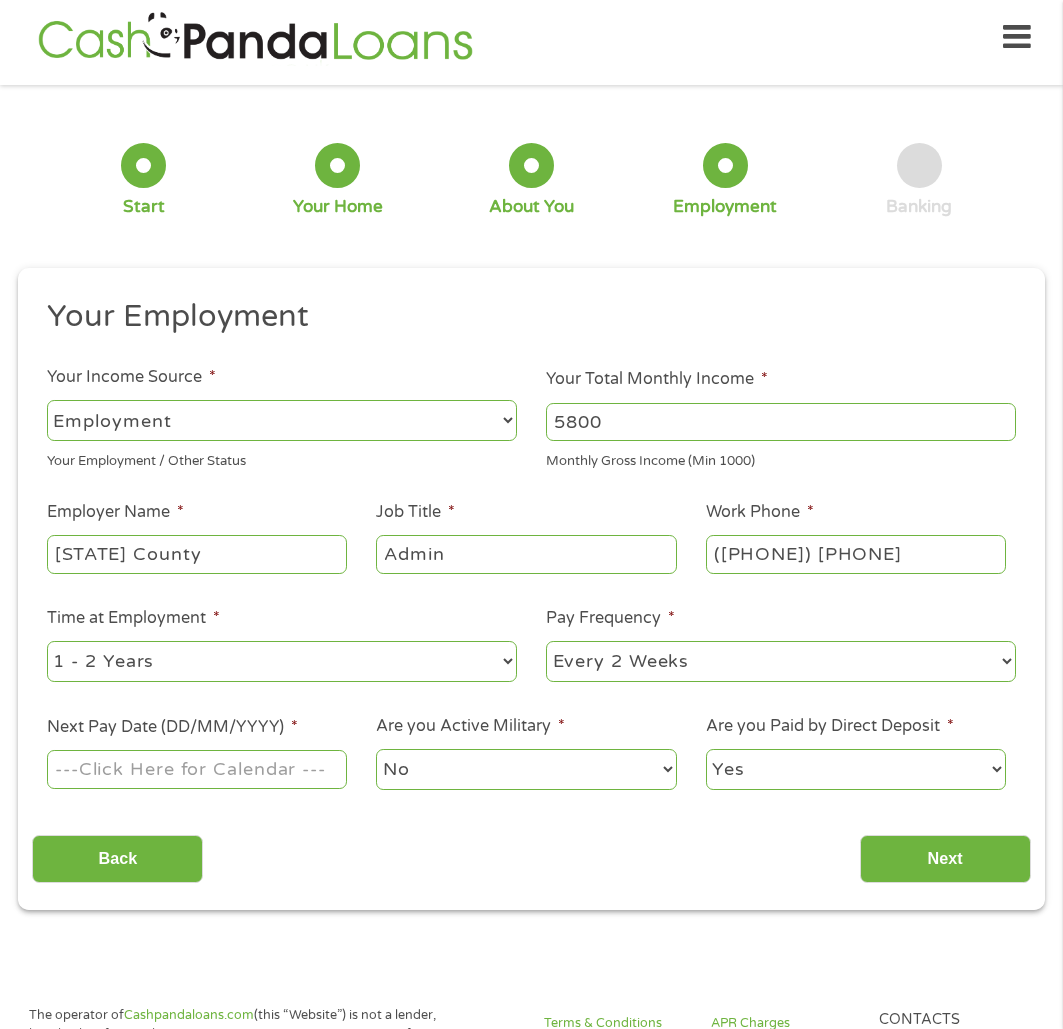 click on "--- Choose one --- 1 Year or less 1 - 2 Years 2 - 4 Years Over 4 Years" at bounding box center (282, 661) 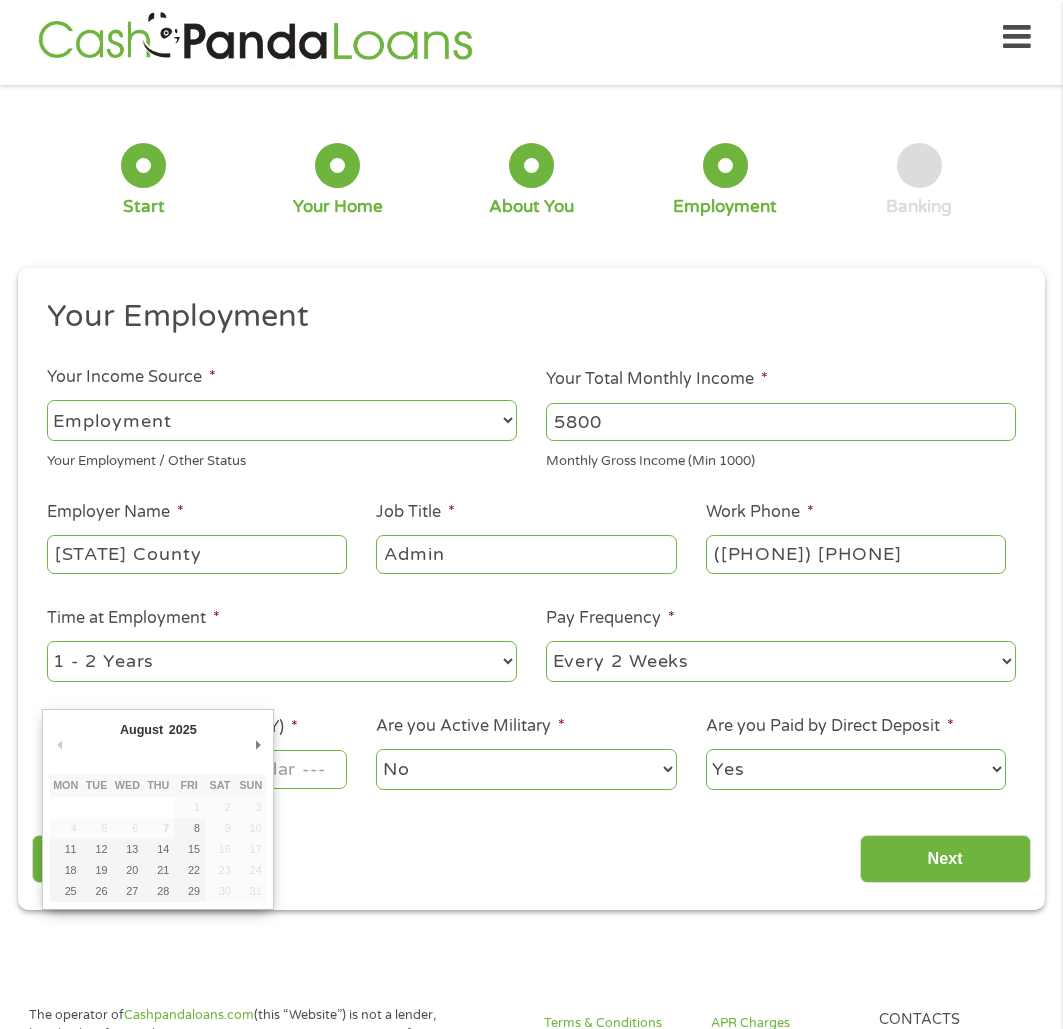 click on "Home Get Loan Offer How it works FAQs Blog Cash Loans Quick Loans Online Loans Payday Loans Cash Advances Préstamos Paycheck Loans Near Me Artificial Intelligence Loans Contact Us 1 Start 2 Your Home 3 About You 4 Employment 5 Banking 6
This field is hidden when viewing the form gclid EAIaIQobChMIieail5j5jgMVvU7_AR0vWihHEAMYAiAAEgIDUvD_BwE This field is hidden when viewing the form Referrer https://www.cashpandaloans.com/payday-loans/?medium=adwords&source=adwords&campaign=22082442849&adgroup=171710594054&creative=711039648649&position=&keyword=quick%20loans&utm_term=searchterm&matchtype=b&device=c&network=g&gad_source=1&gad_campaignid=22082442849&gbraid=0AAAAABxw2IgjOU-uA6TQOfc1GLEdextOW&gclid=EAIaIQobChMIieail5j5jgMVvU7_AR0vWihHEAMYAiAAEgIDUvD_BwE This field is hidden when viewing the form Source adwords Campaign 22082442849 Medium adwords b c g" at bounding box center [531, 1447] 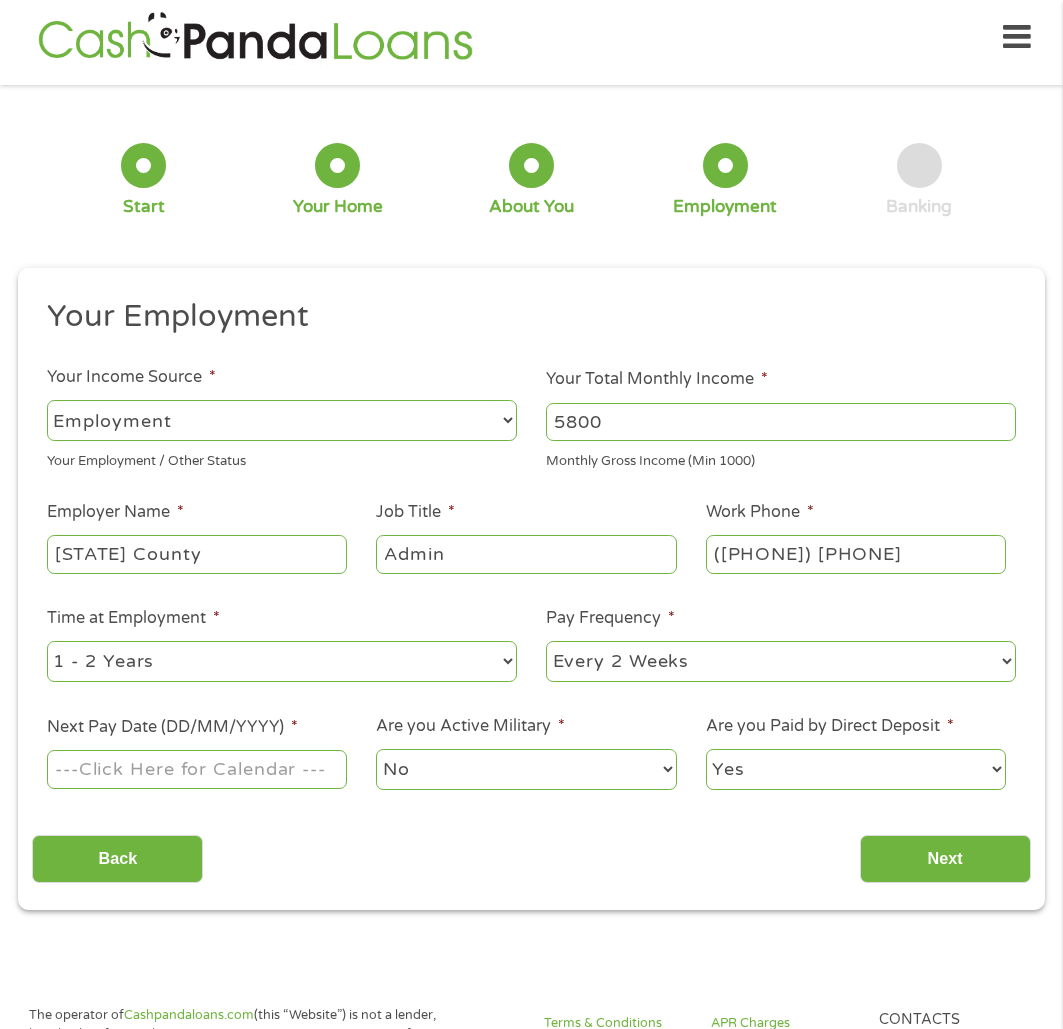 click on "Next Pay Date (DD/MM/YYYY) *" at bounding box center [197, 769] 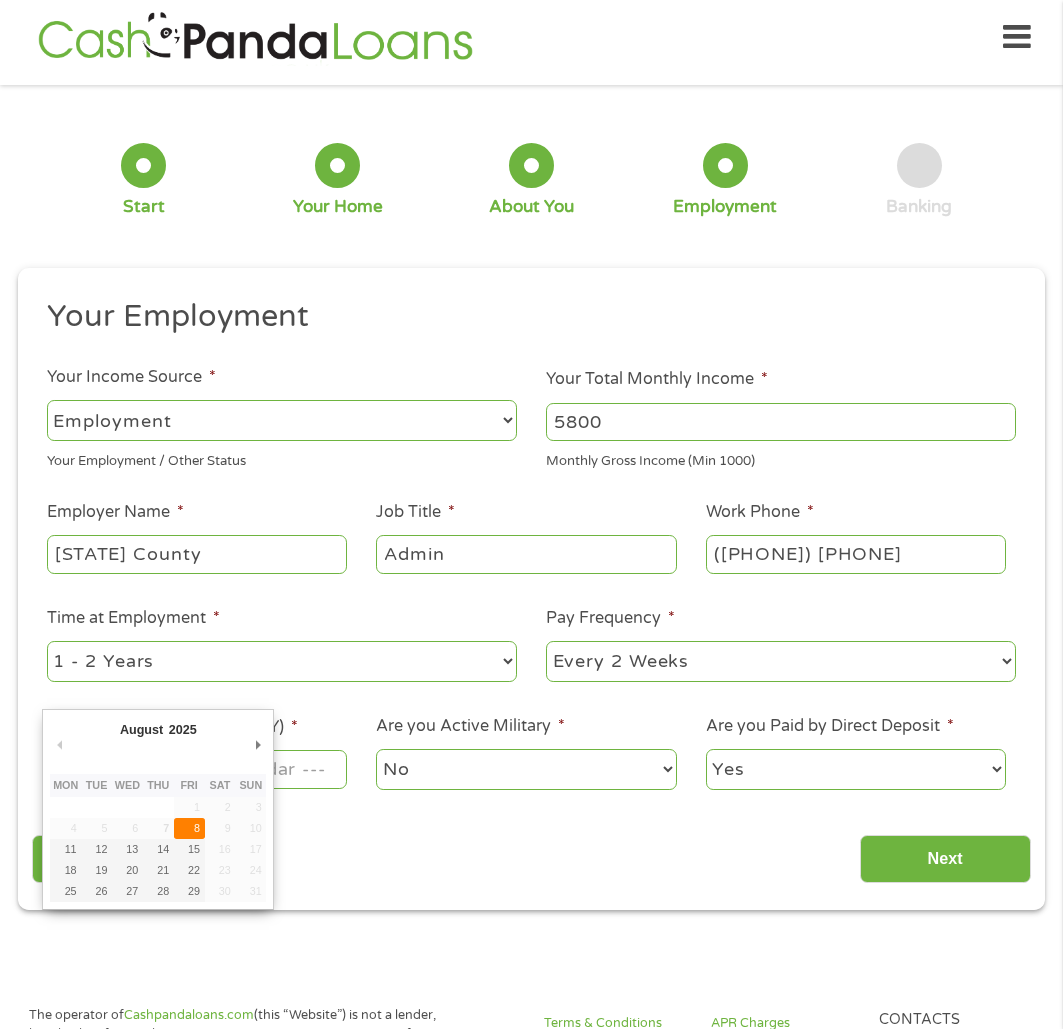 type on "08/08/2025" 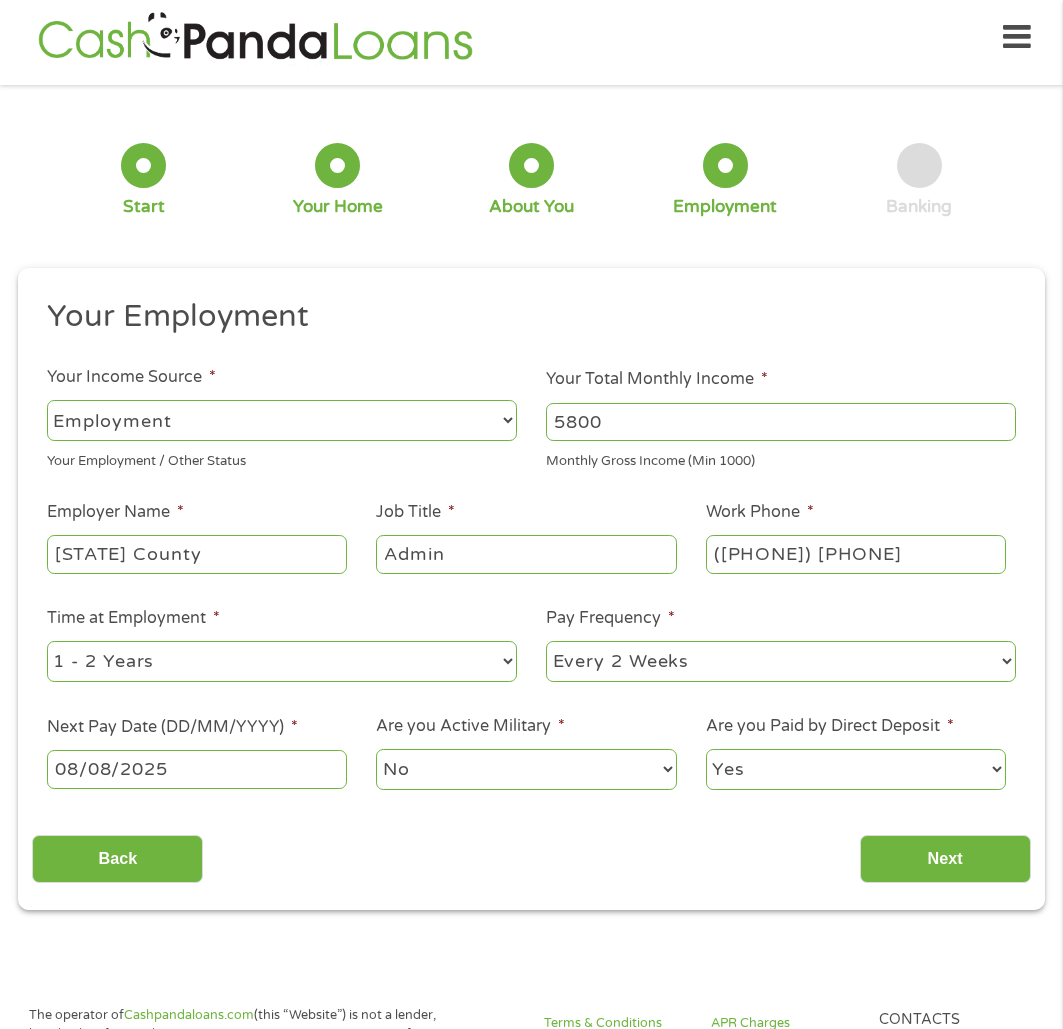 click on "No Yes" at bounding box center (526, 769) 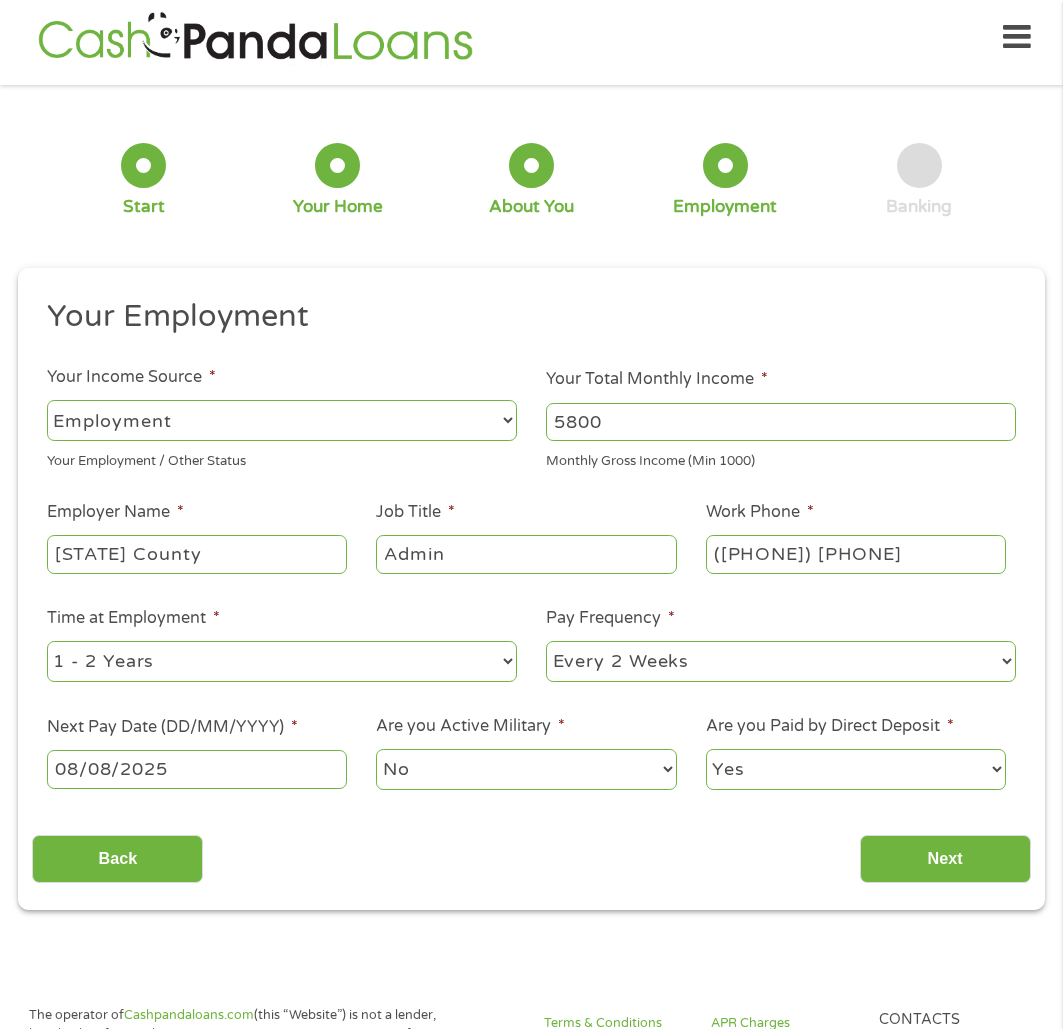 click on "Yes No" at bounding box center [856, 769] 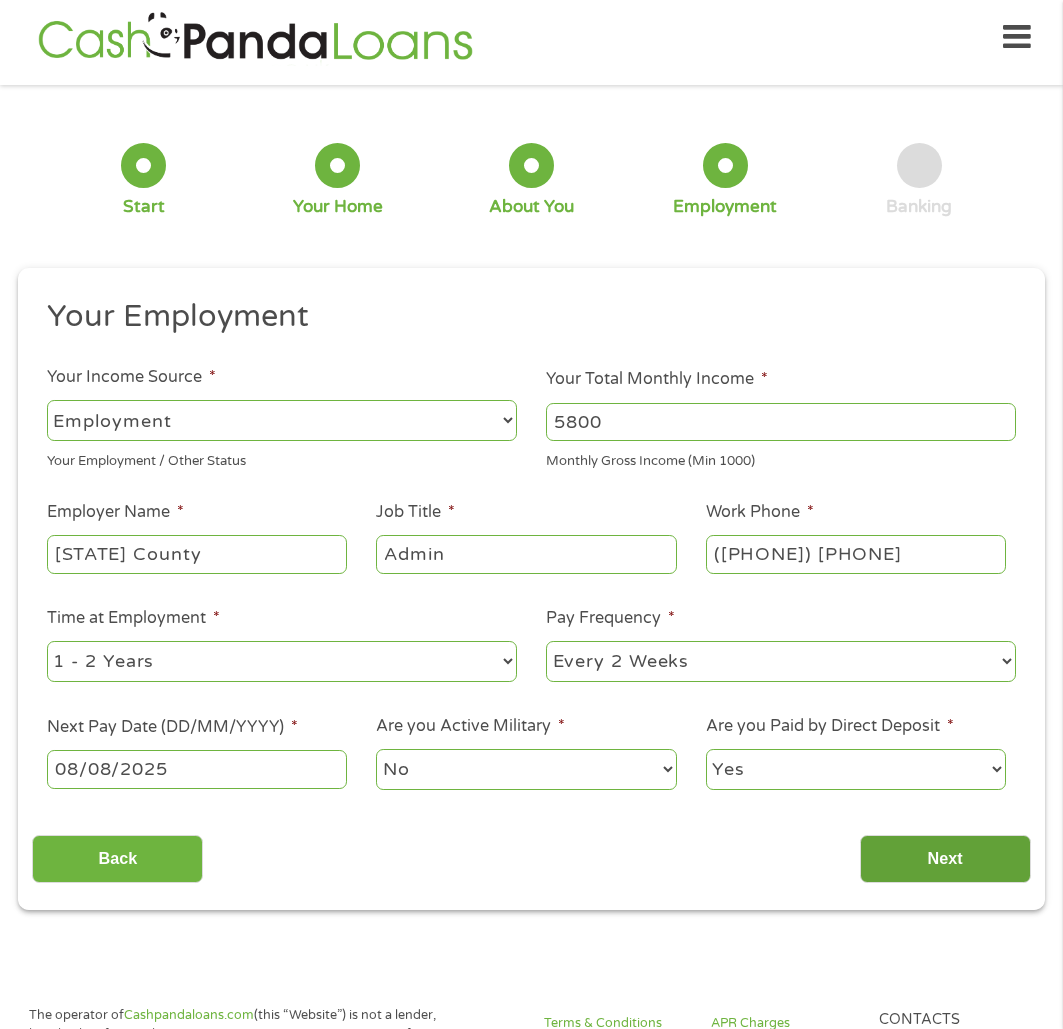 click on "Next" at bounding box center (945, 859) 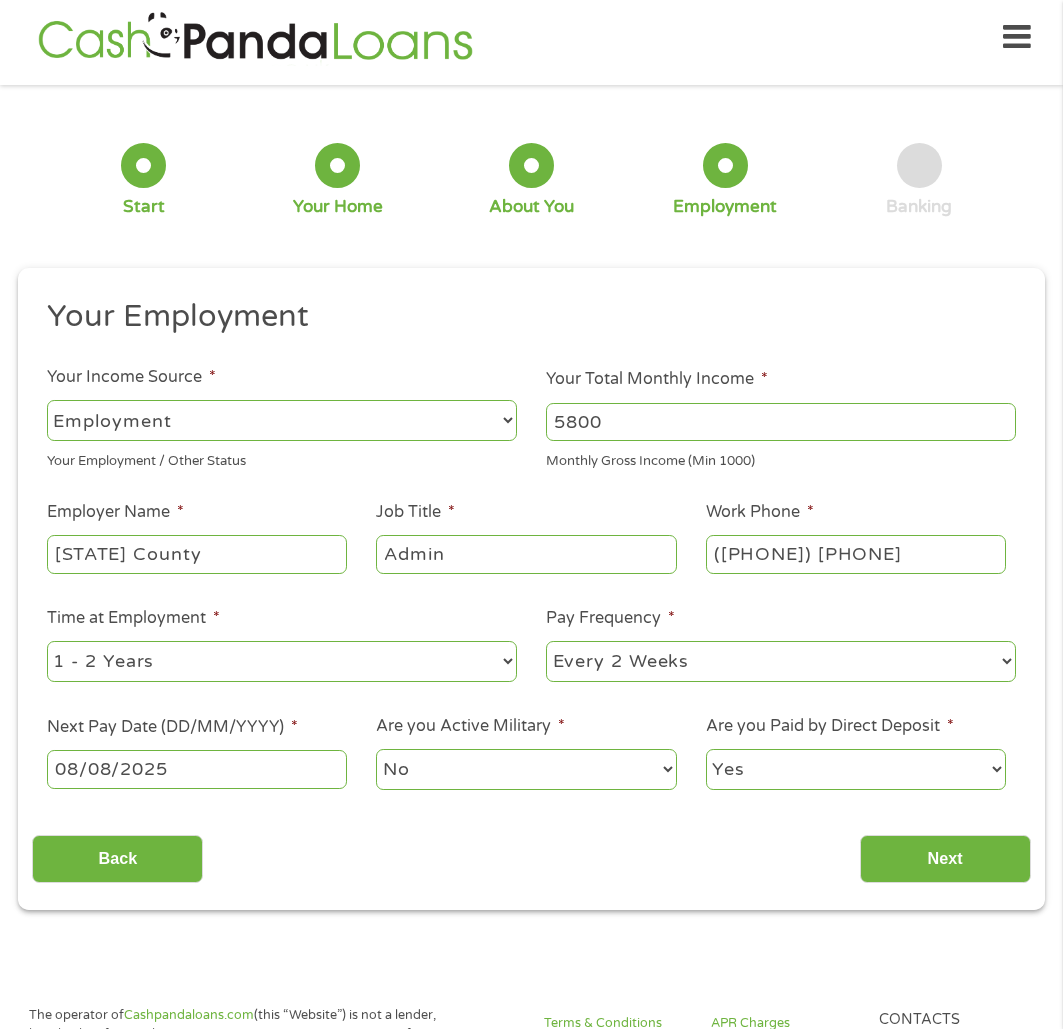 scroll, scrollTop: 8, scrollLeft: 8, axis: both 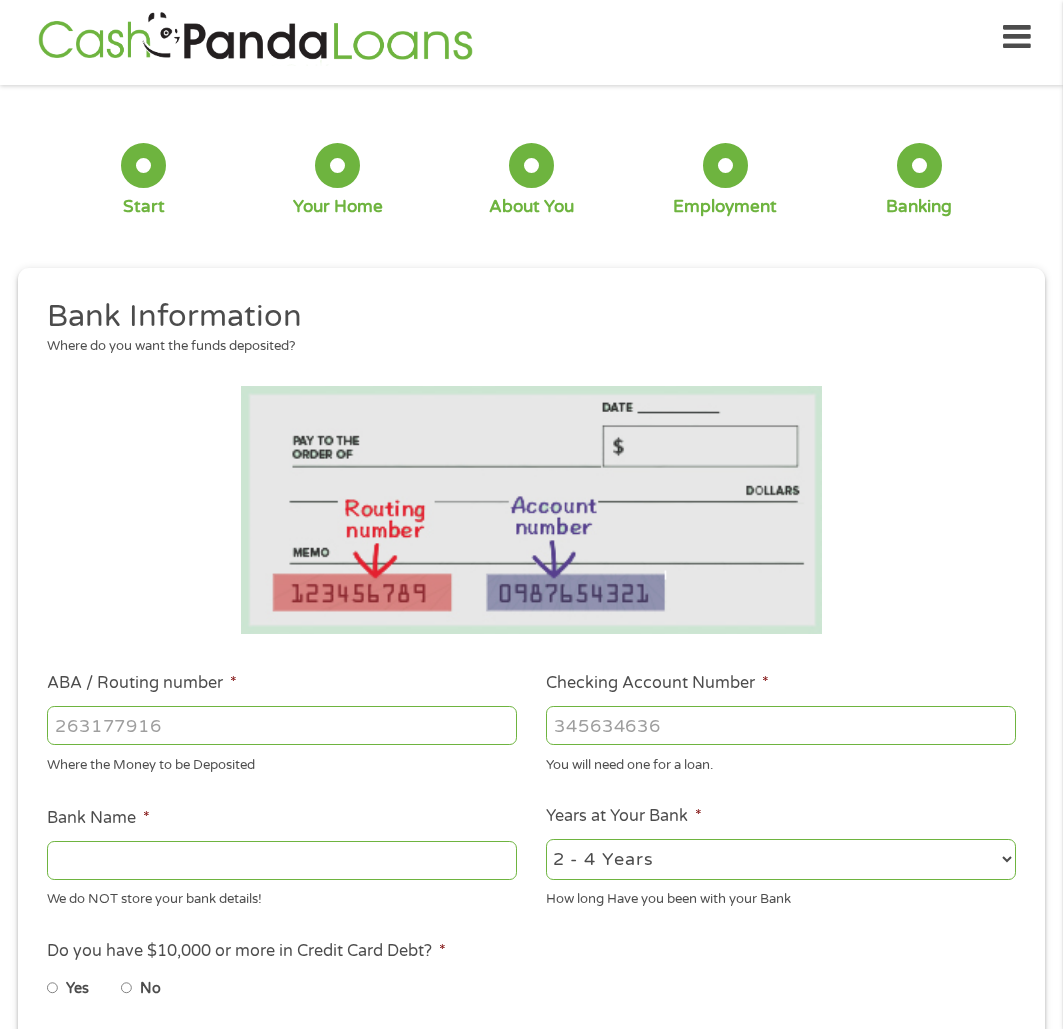 click at bounding box center [531, 510] 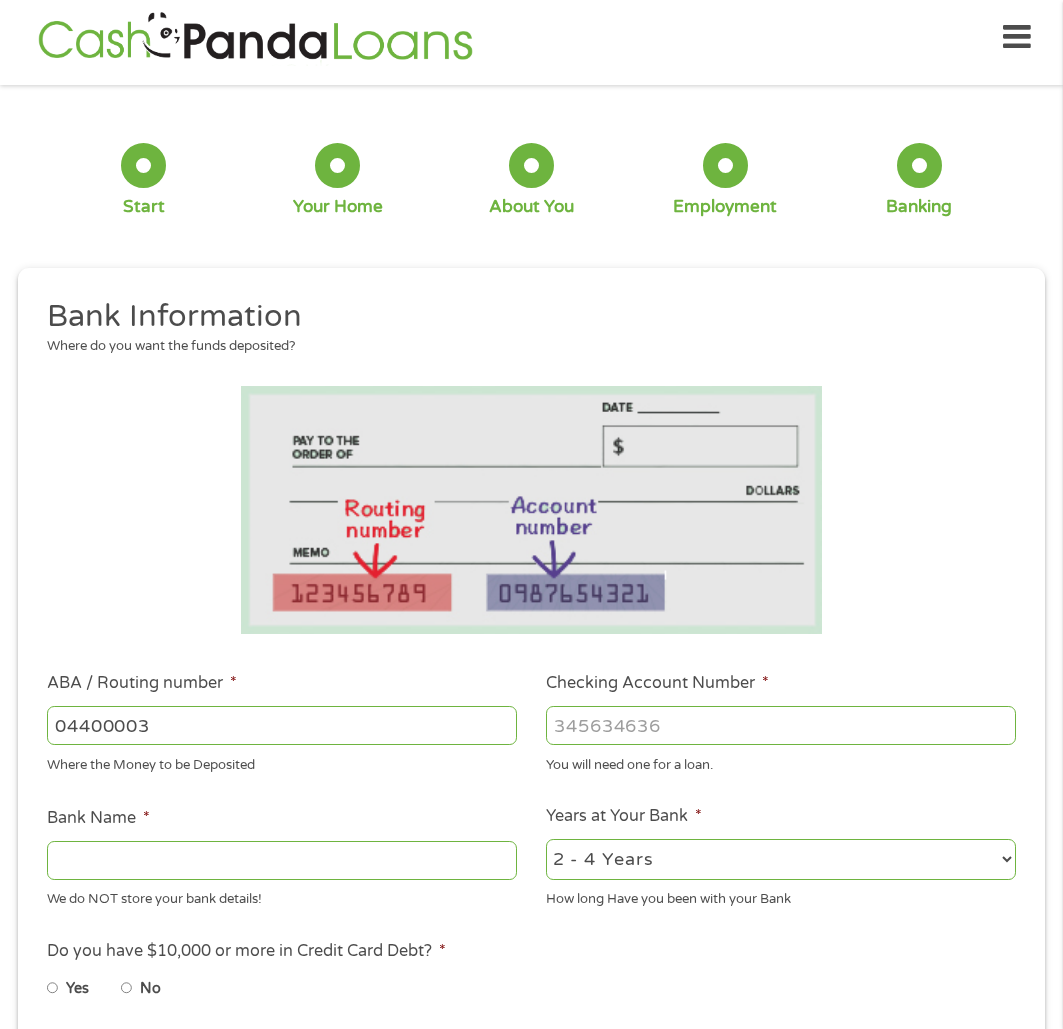 type on "044000037" 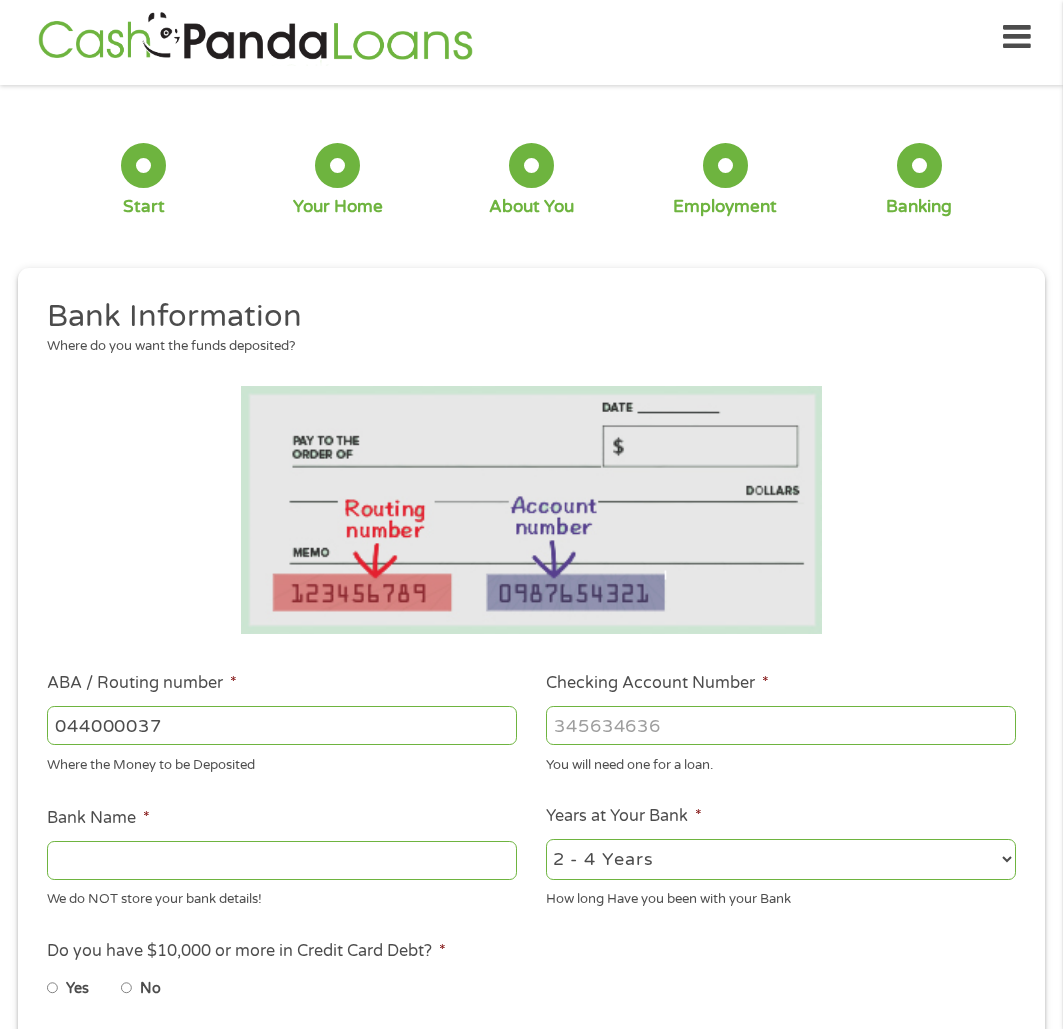 type on "JPMORGAN CHASE BANK NA" 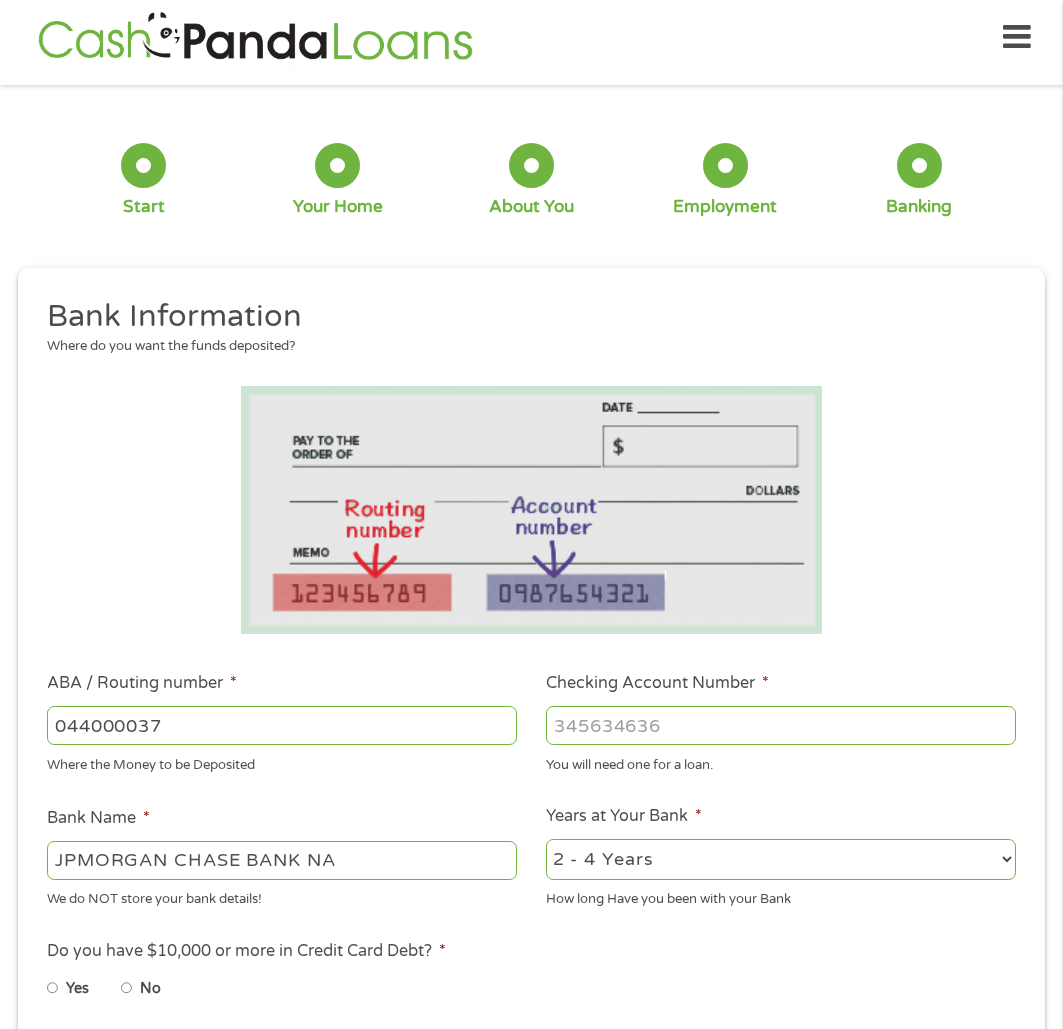 type on "044000037" 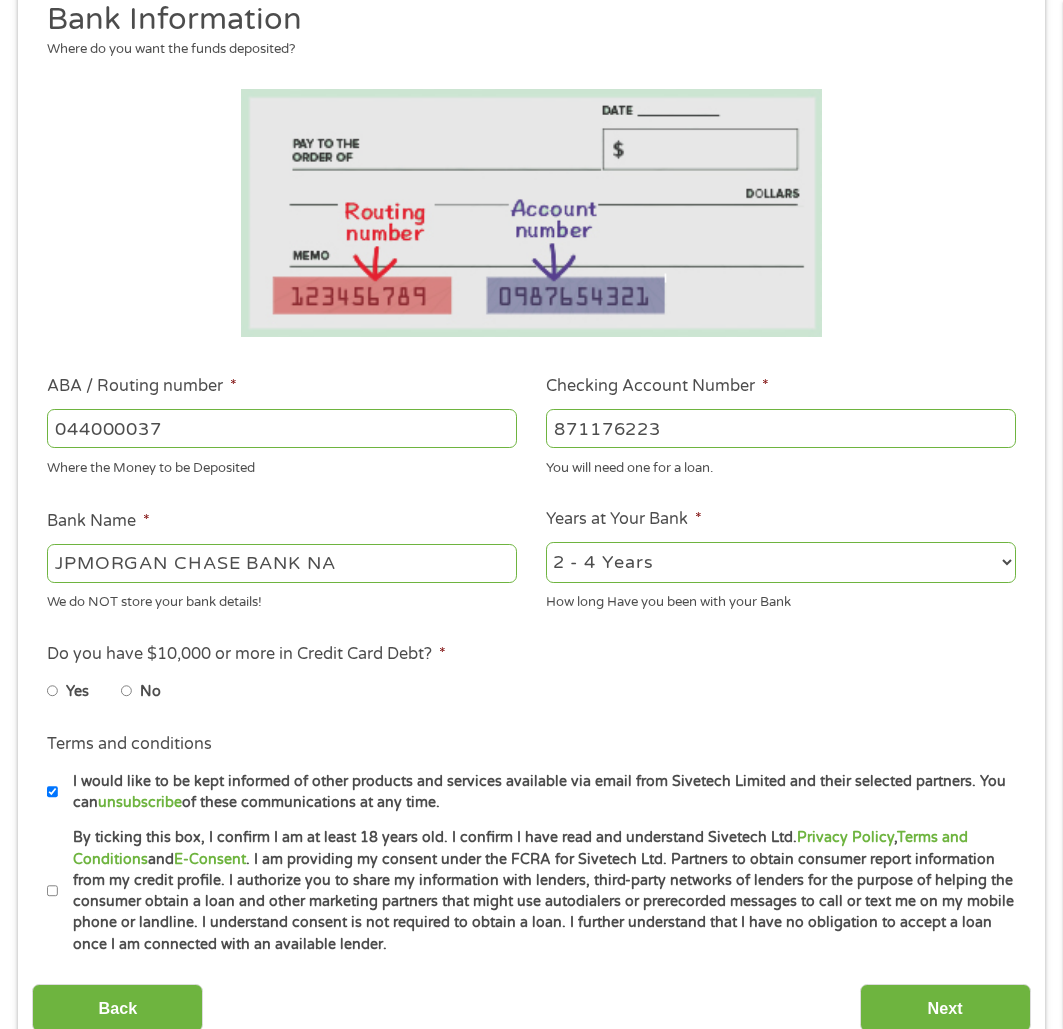 scroll, scrollTop: 310, scrollLeft: 0, axis: vertical 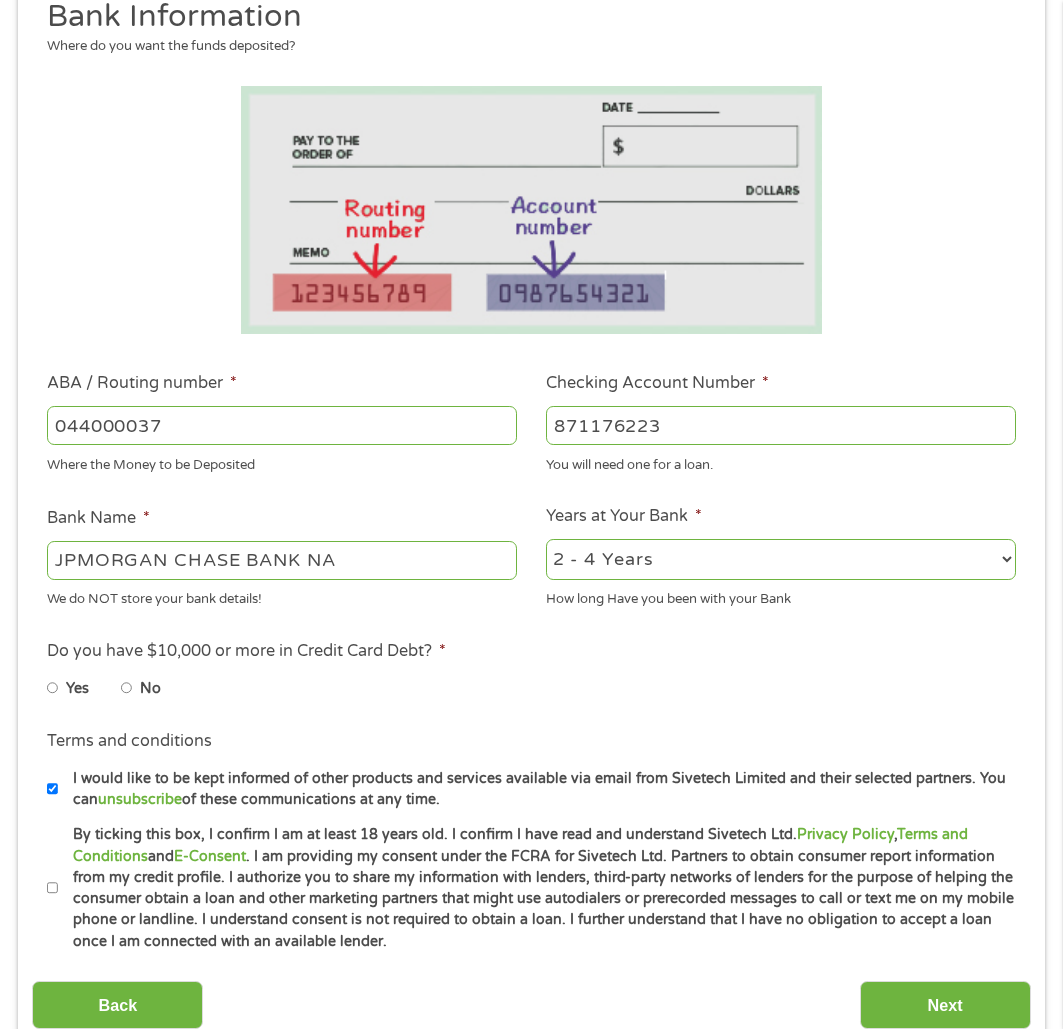 type on "871176223" 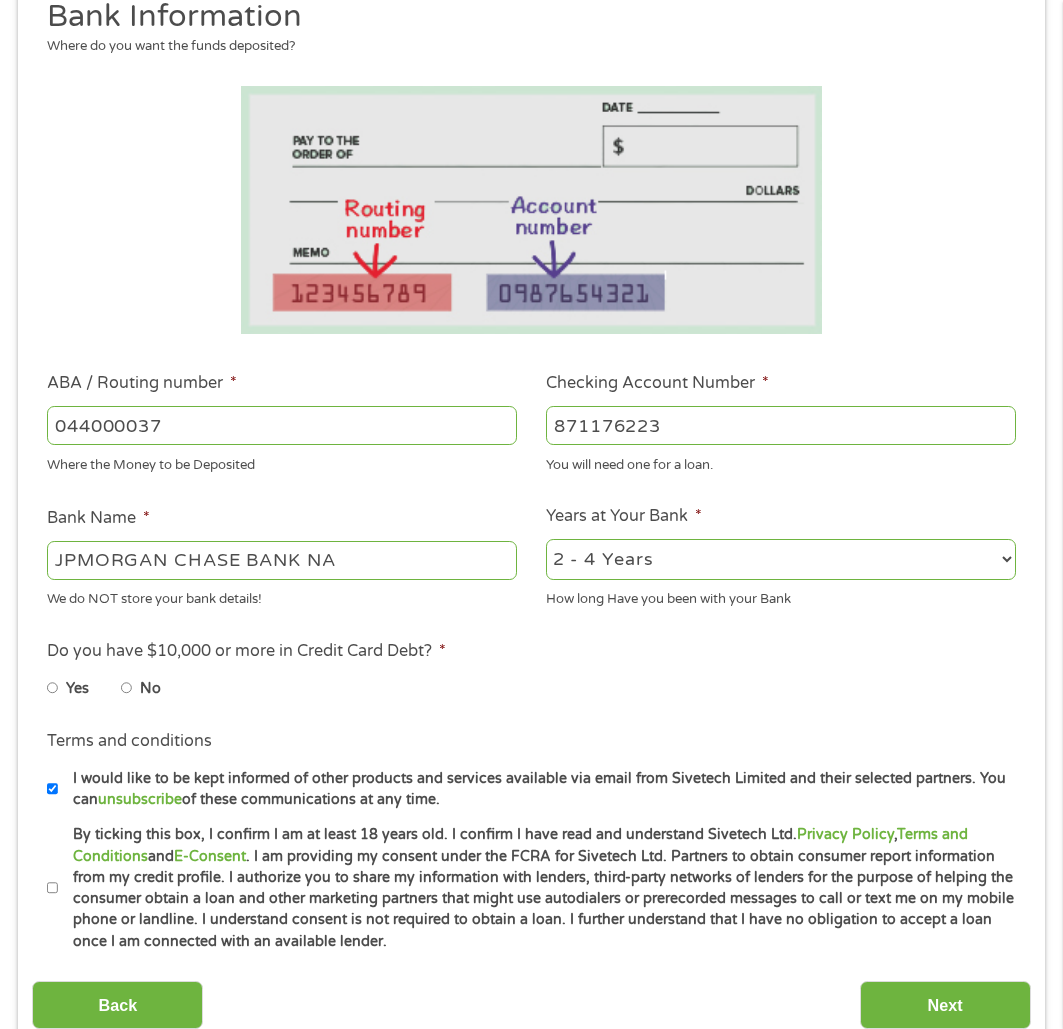 click on "2 - 4 Years 6 - 12 Months 1 - 2 Years Over 4 Years" at bounding box center (781, 559) 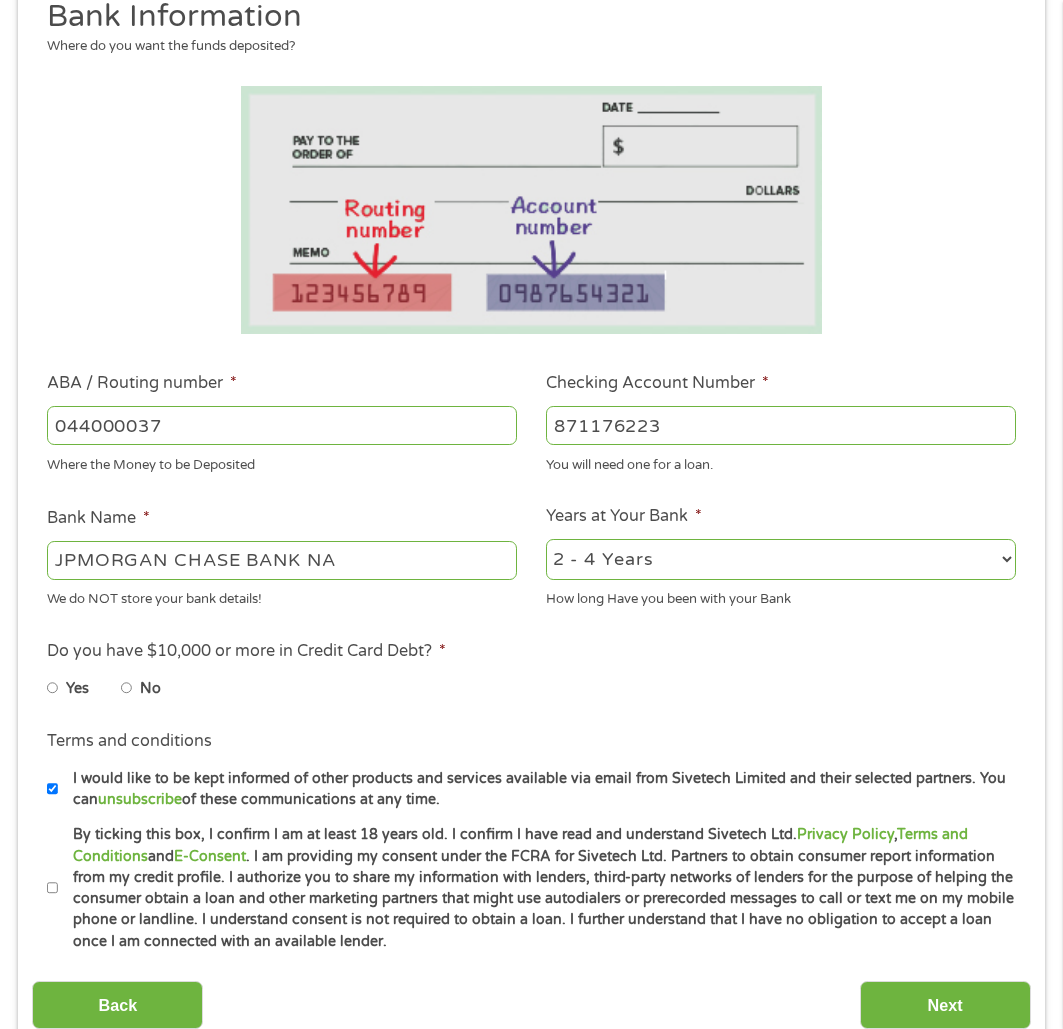 select on "60months" 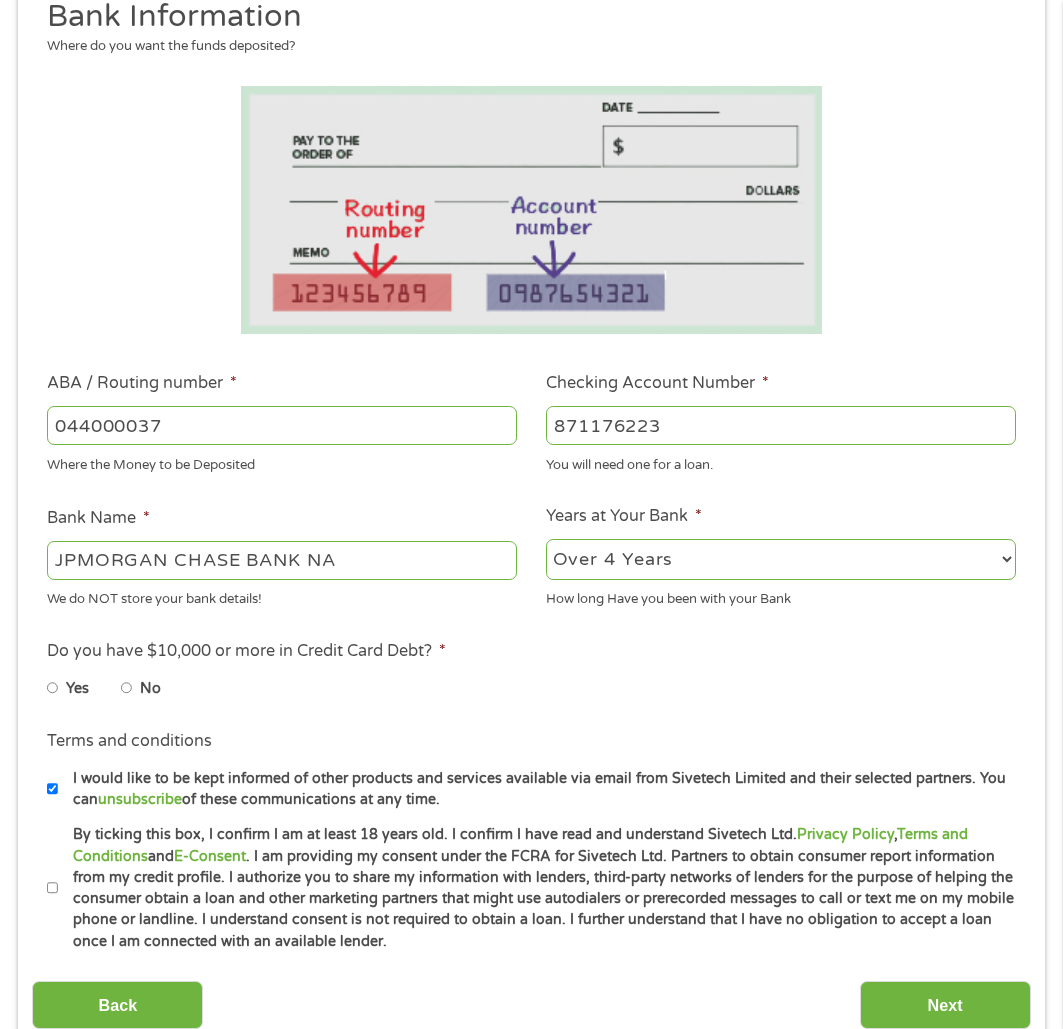click on "2 - 4 Years 6 - 12 Months 1 - 2 Years Over 4 Years" at bounding box center [781, 559] 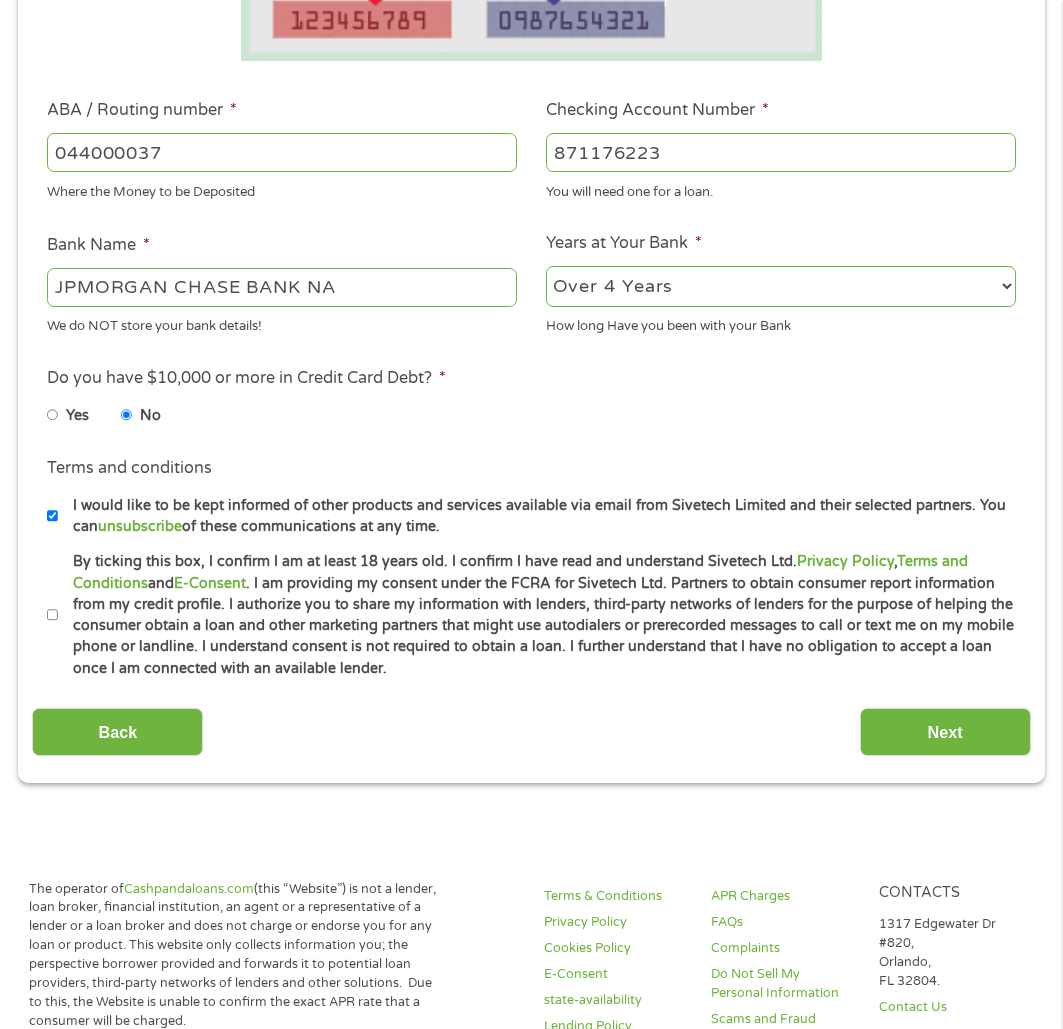 scroll, scrollTop: 610, scrollLeft: 0, axis: vertical 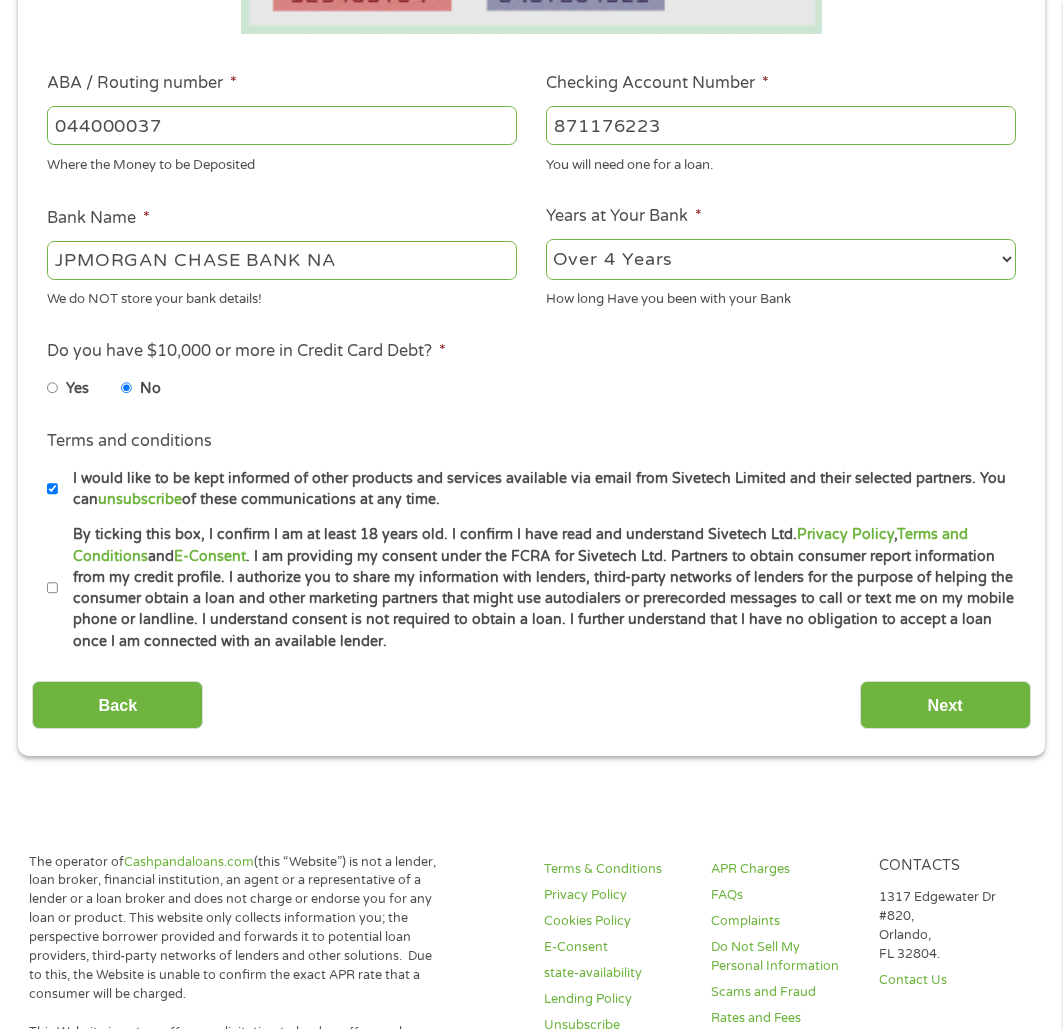 click on "I would like to be kept informed of other products and services available via email from Sivetech Limited and their selected partners. You can   unsubscribe   of these communications at any time." at bounding box center (53, 489) 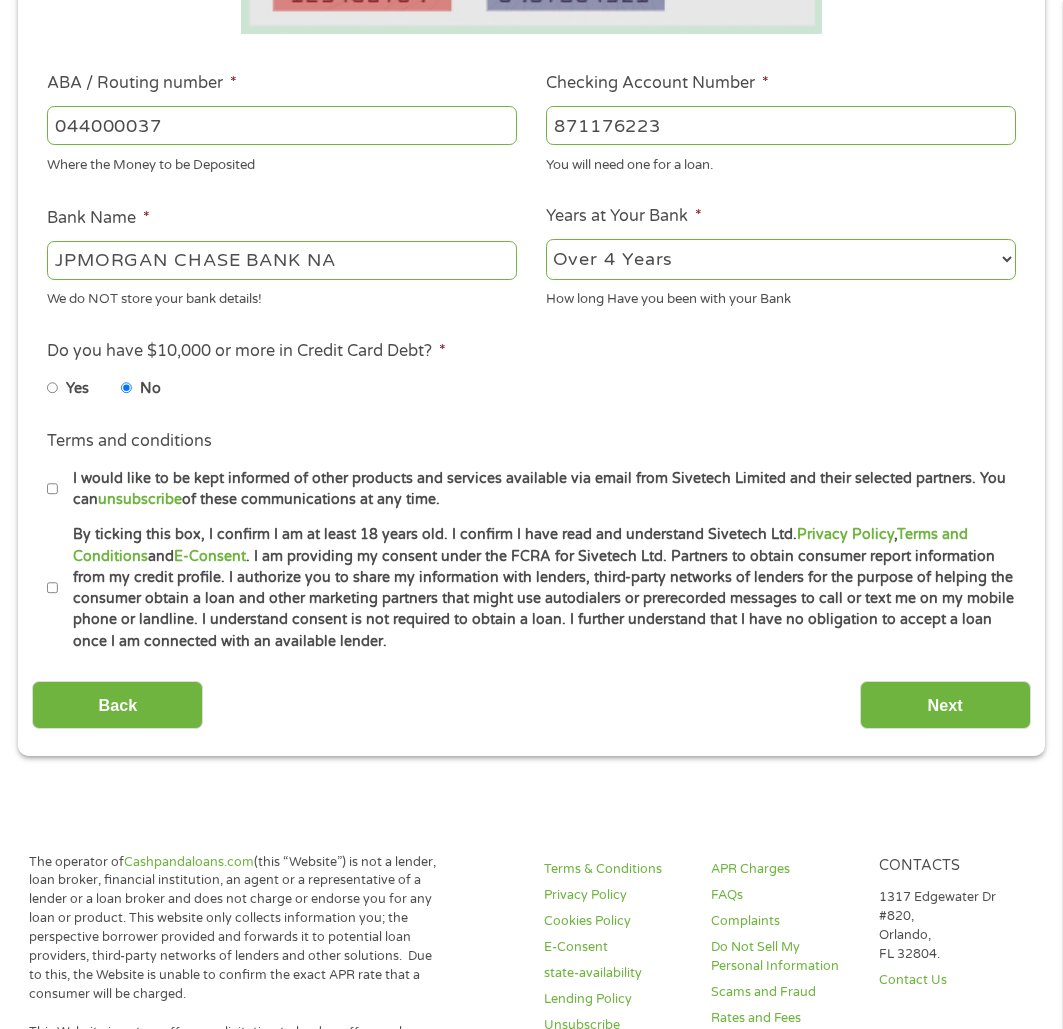 click on "By ticking this box, I confirm I am at least 18 years old. I confirm I have read and understand Sivetech Ltd.  Privacy Policy ,  Terms and Conditions  and  E-Consent . I am providing my consent under the FCRA for Sivetech Ltd. Partners to obtain consumer report information from my credit profile. I authorize you to share my information with lenders, third-party networks of lenders for the purpose of helping the consumer obtain a loan and other marketing partners that might use autodialers or prerecorded messages to call or text me on my mobile phone or landline. I understand consent is not required to obtain a loan. I further understand that I have no obligation to accept a loan once I am connected with an available lender." at bounding box center (53, 588) 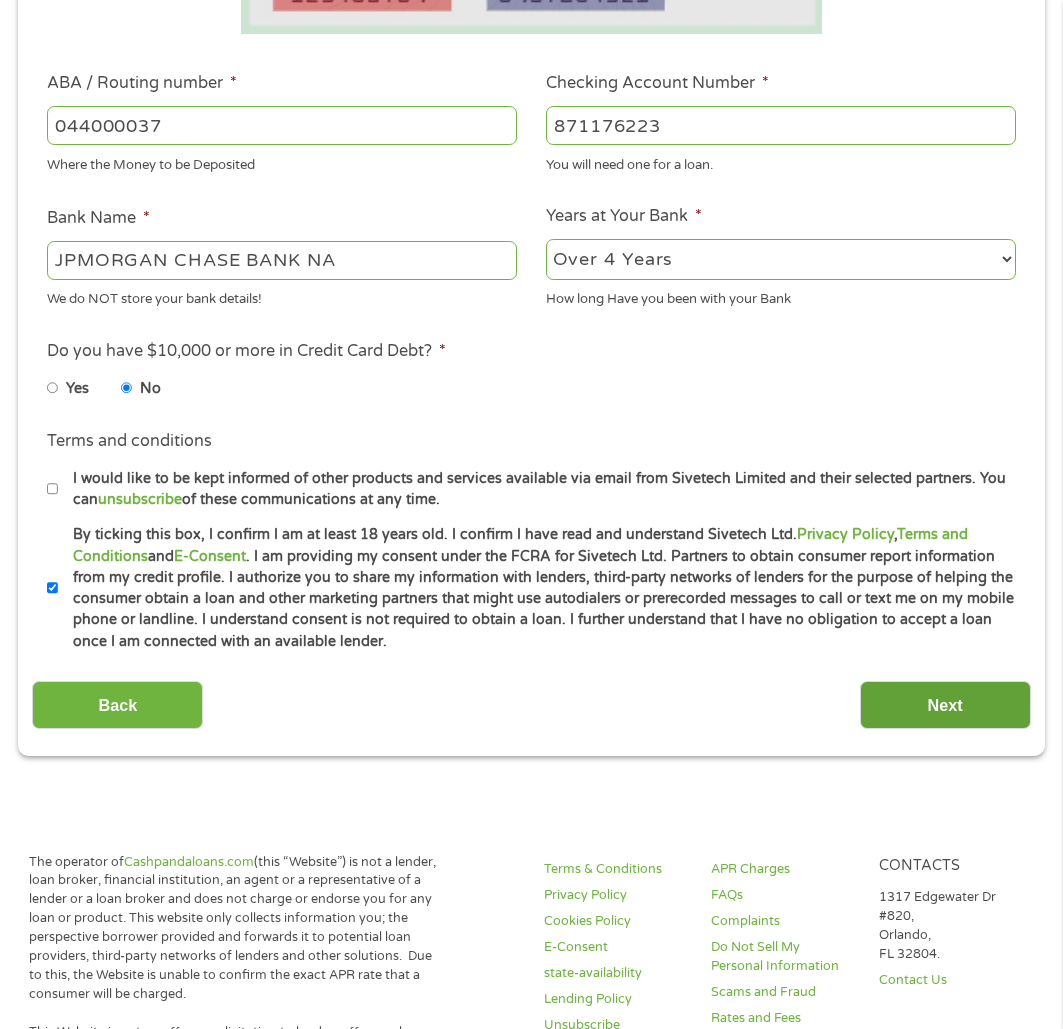 click on "Next" at bounding box center [945, 705] 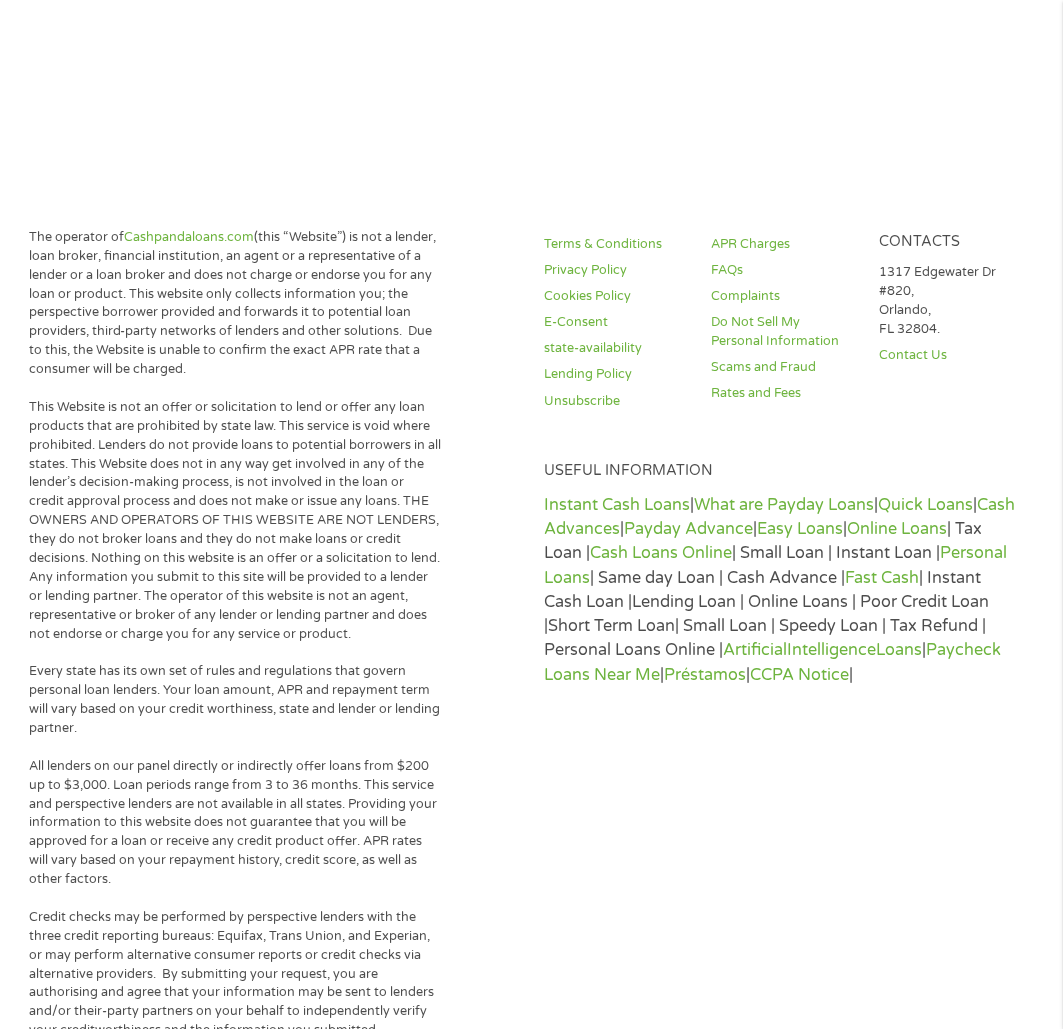 scroll, scrollTop: 8, scrollLeft: 8, axis: both 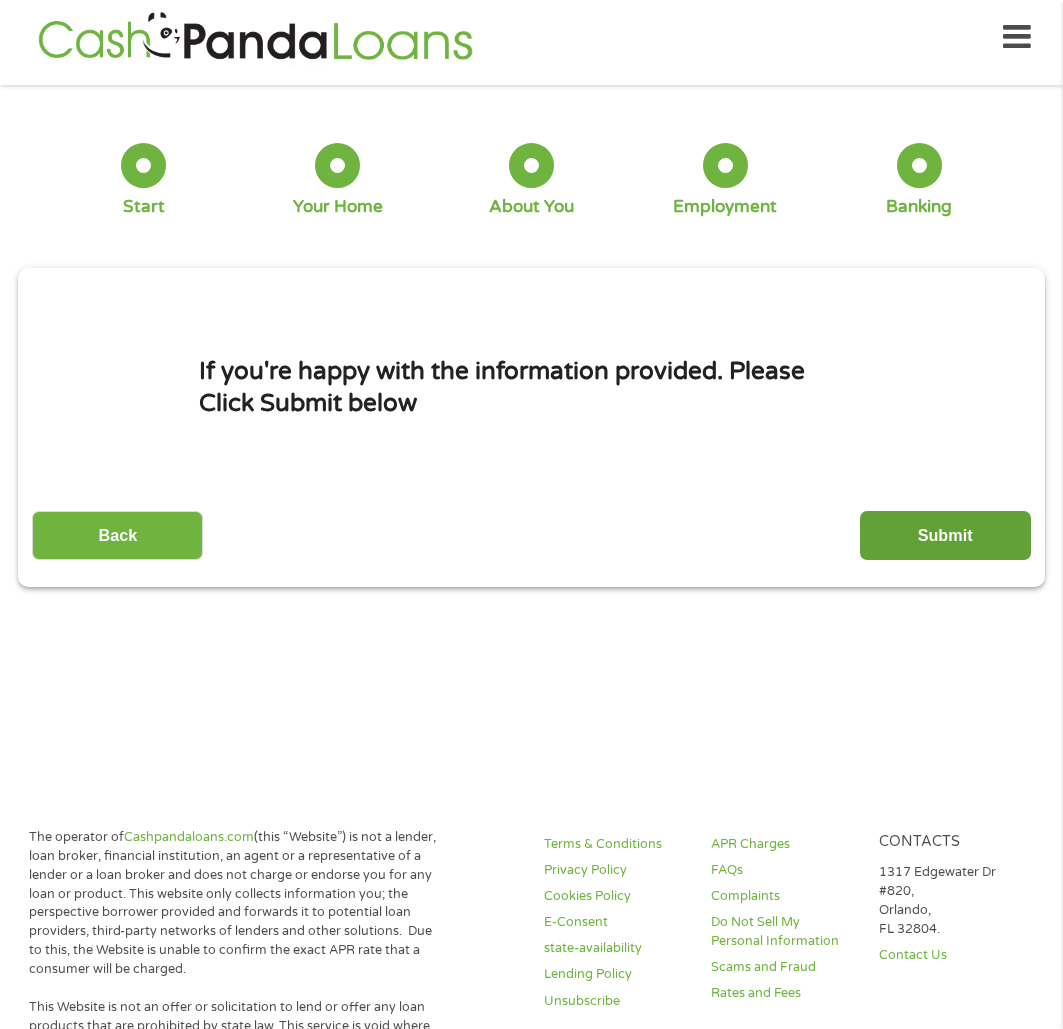 click on "Submit" at bounding box center [945, 535] 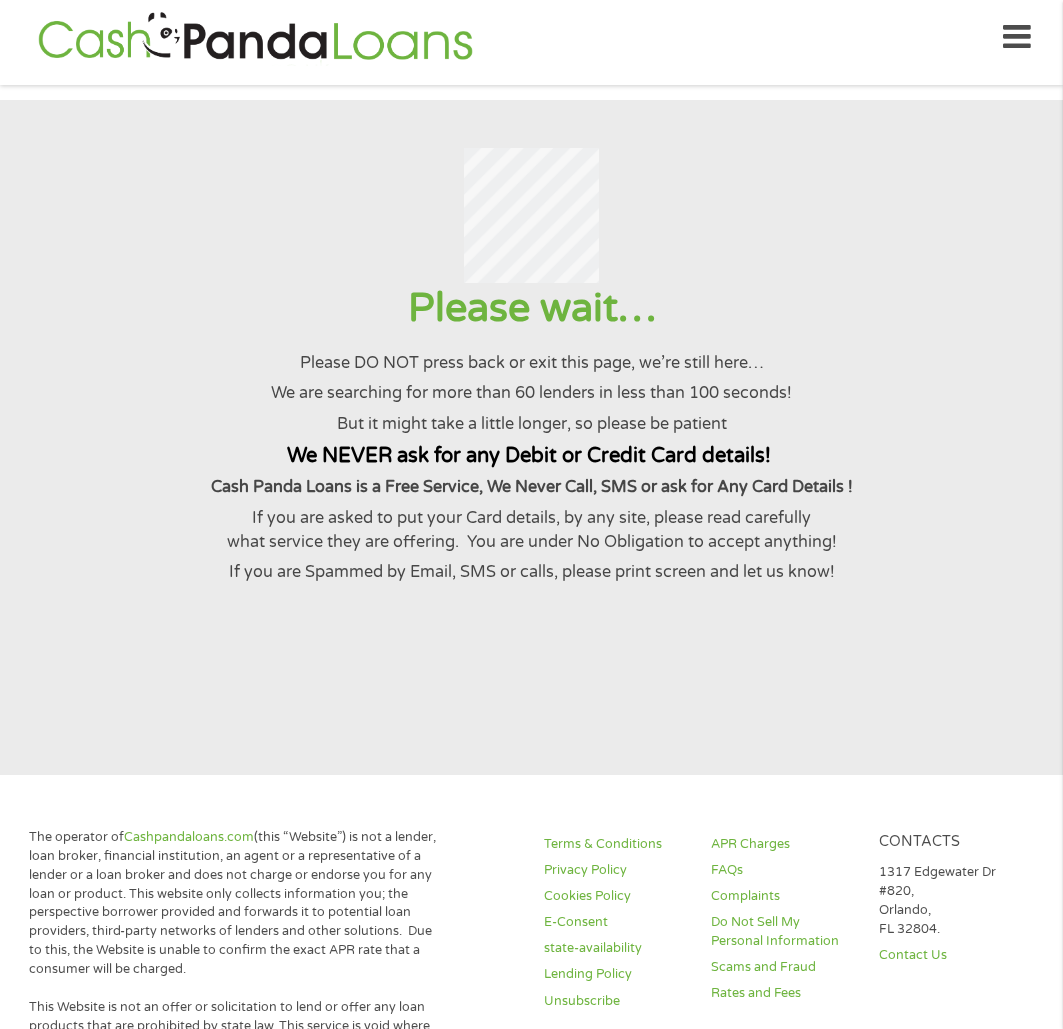 scroll, scrollTop: 0, scrollLeft: 0, axis: both 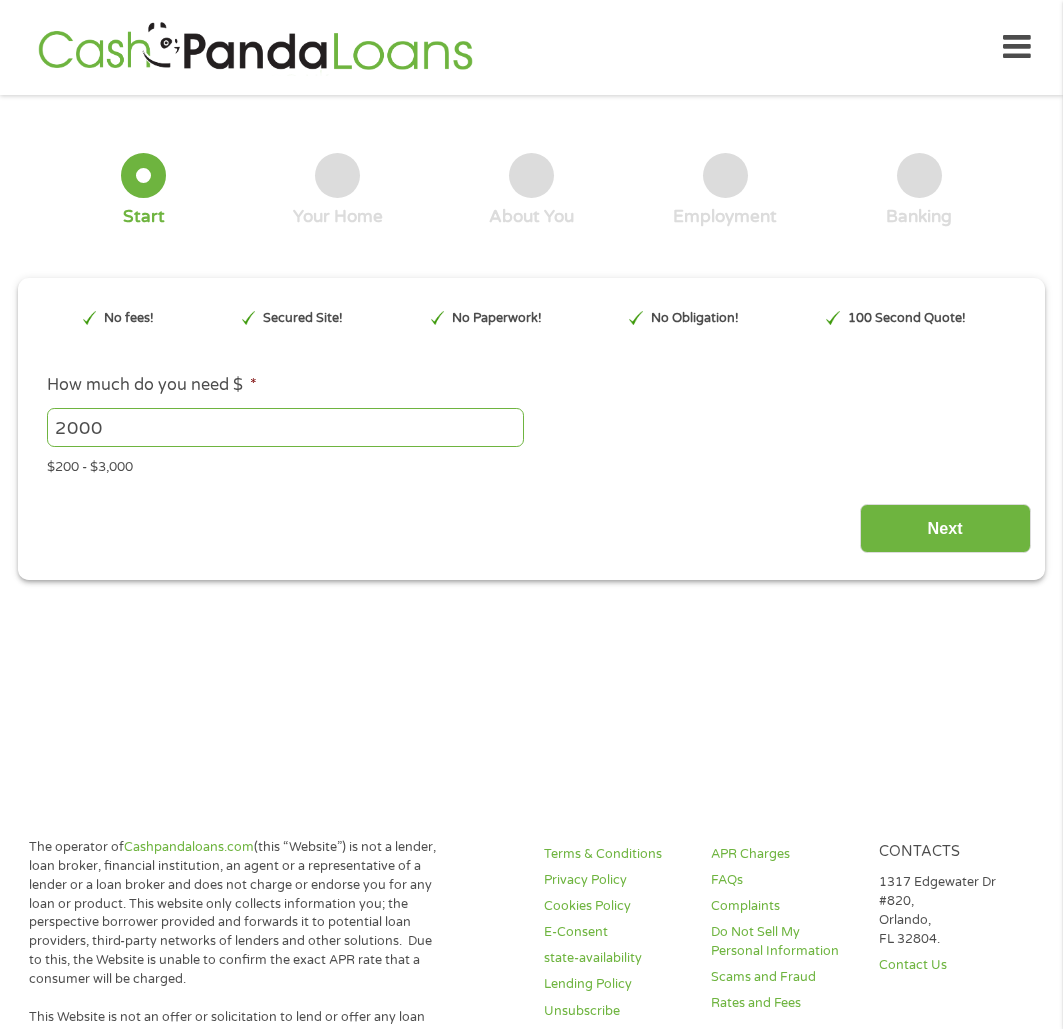type on "[AD_ID]" 